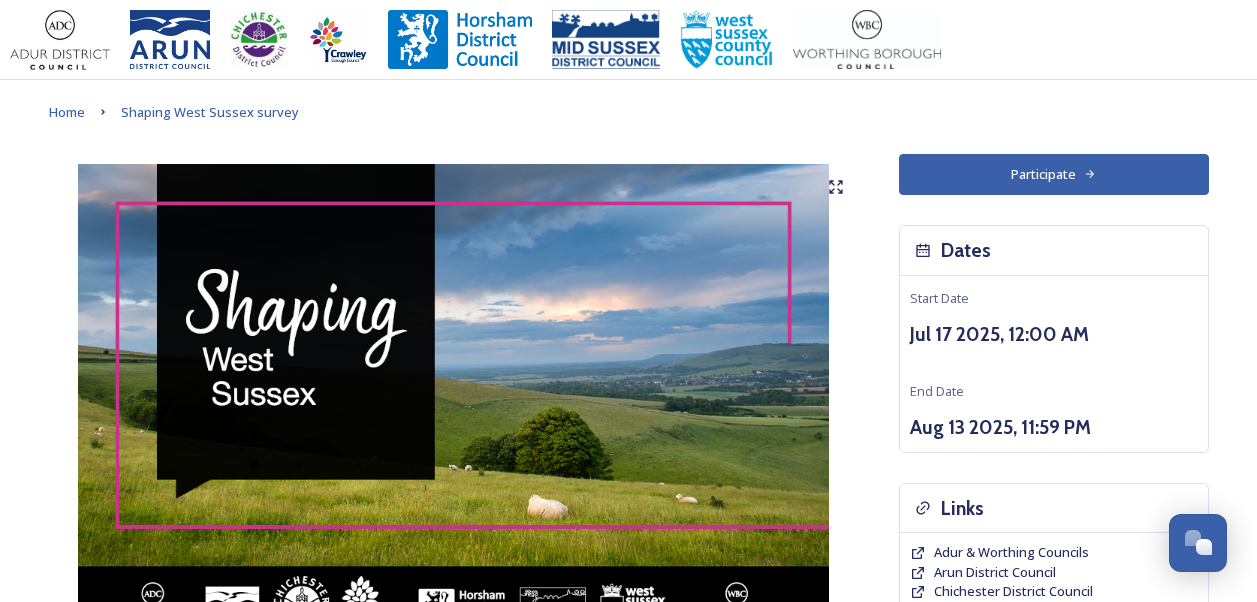scroll, scrollTop: 172, scrollLeft: 0, axis: vertical 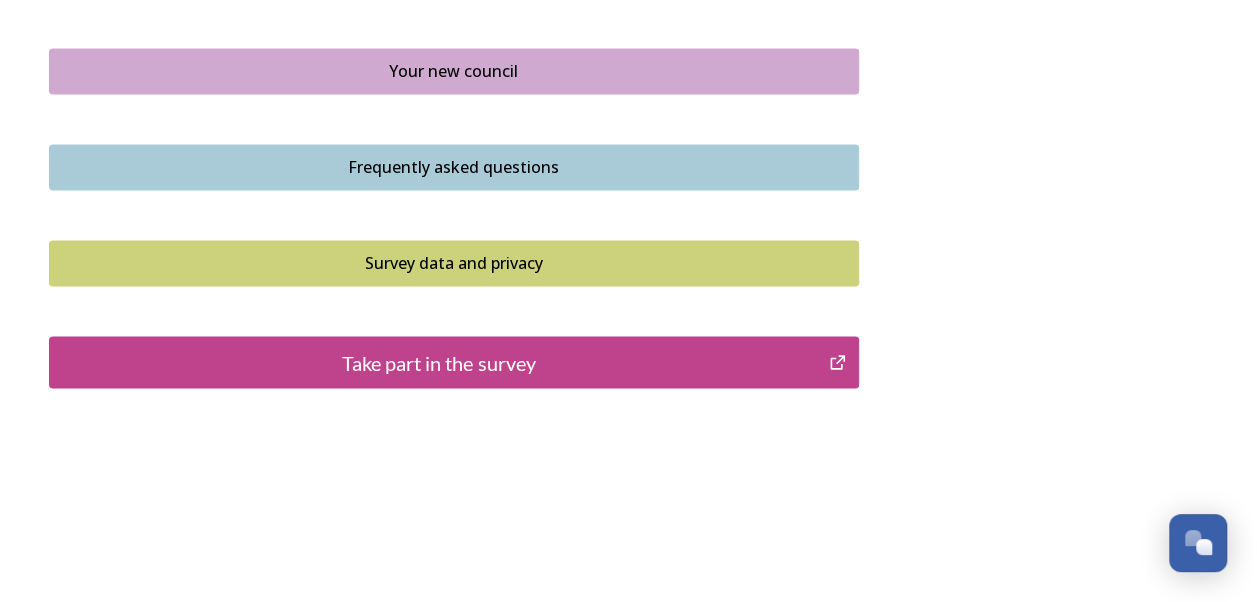 click on "Take part in the survey" at bounding box center [454, 362] 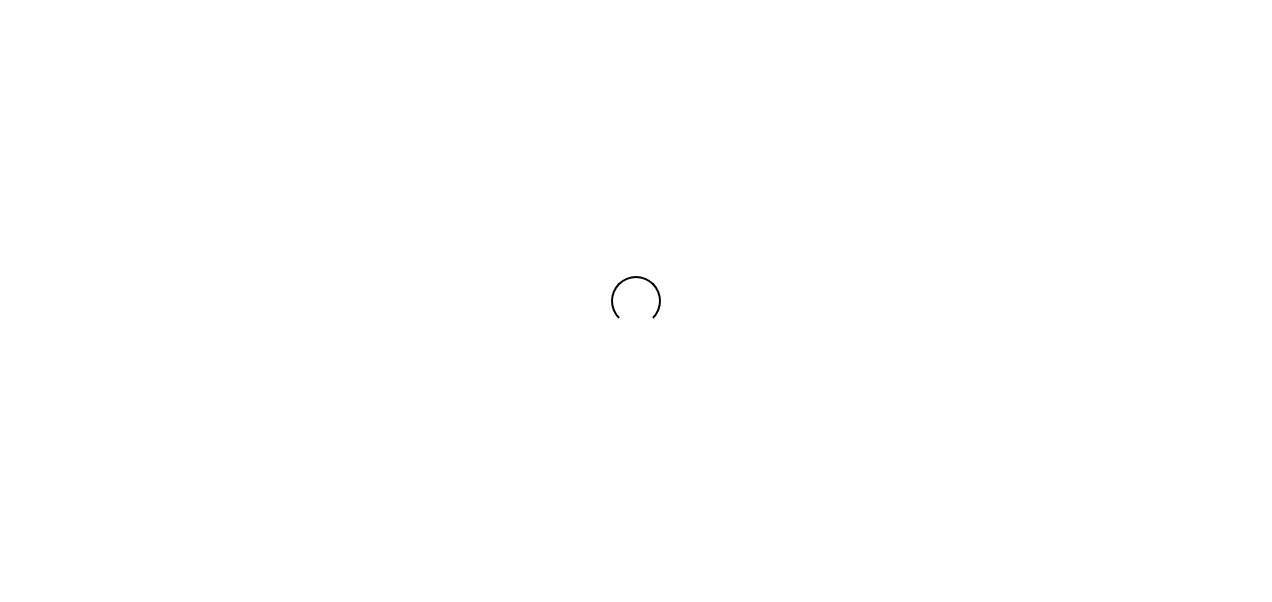 scroll, scrollTop: 0, scrollLeft: 0, axis: both 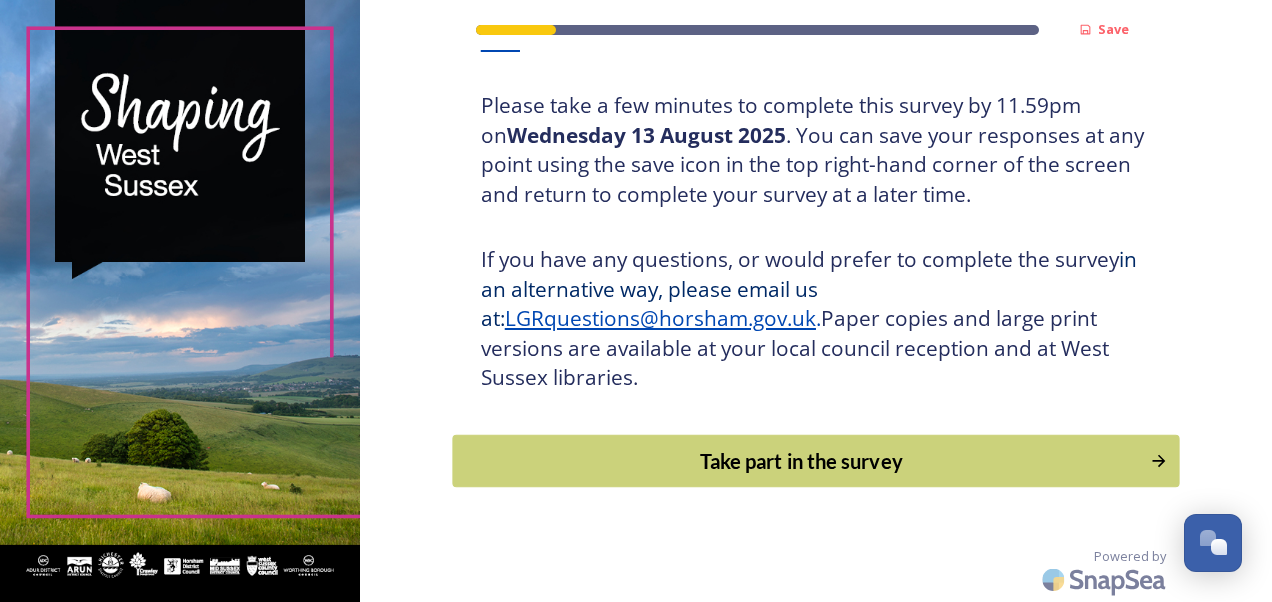 click on "Take part in the survey" at bounding box center [801, 461] 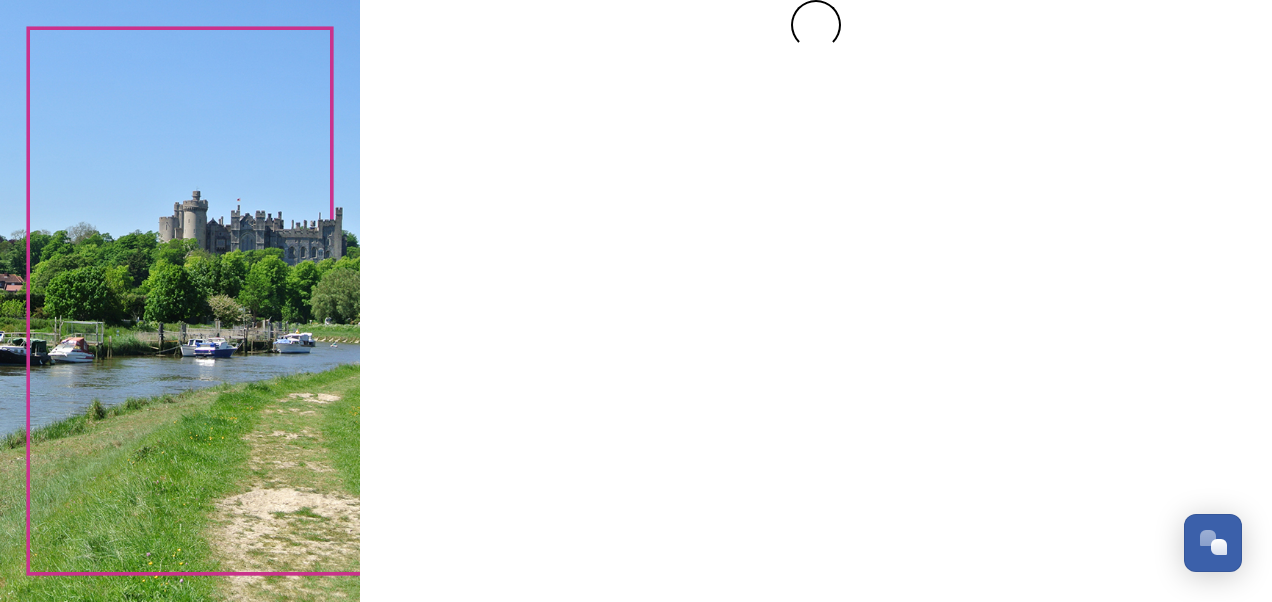 scroll, scrollTop: 0, scrollLeft: 0, axis: both 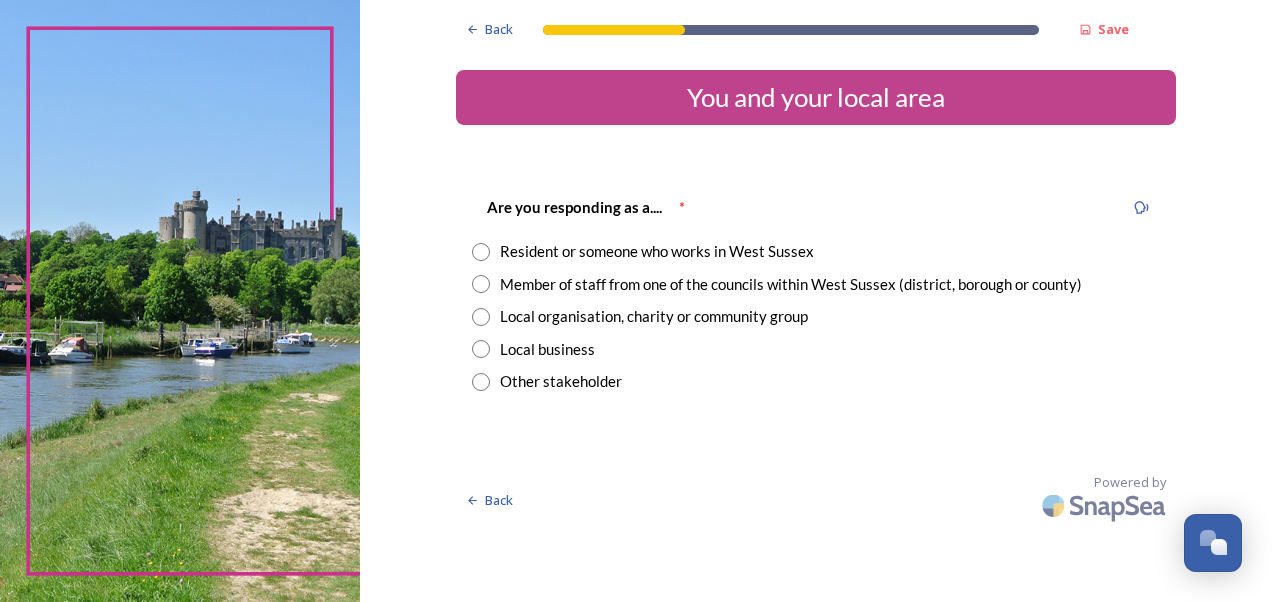 click at bounding box center (481, 252) 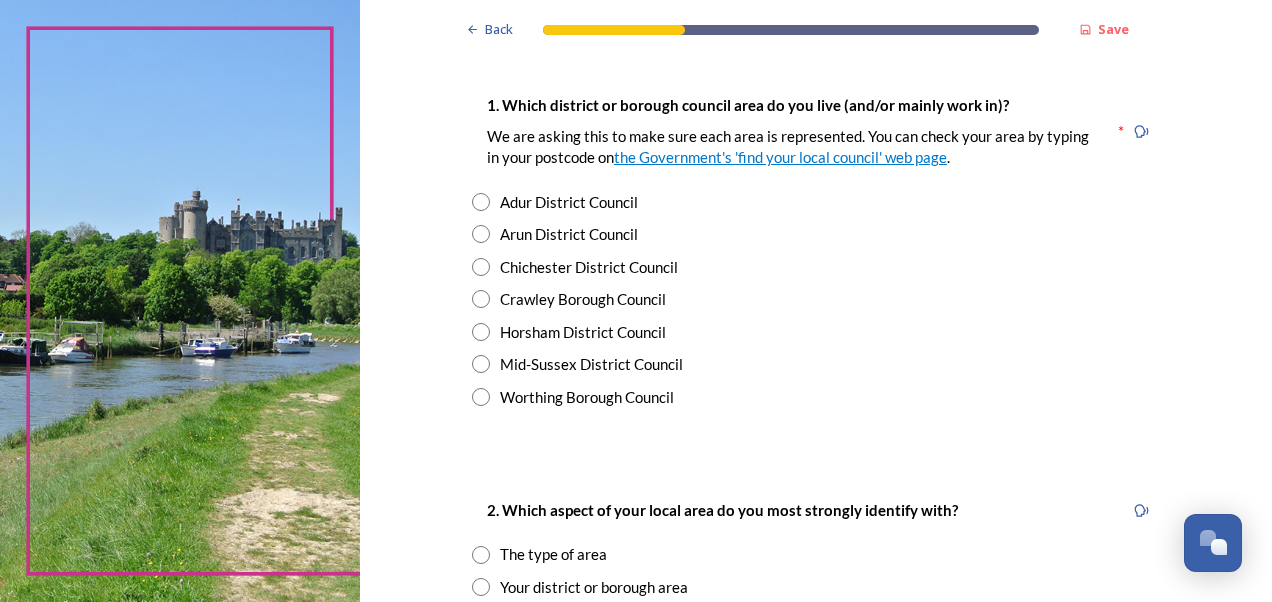 scroll, scrollTop: 429, scrollLeft: 0, axis: vertical 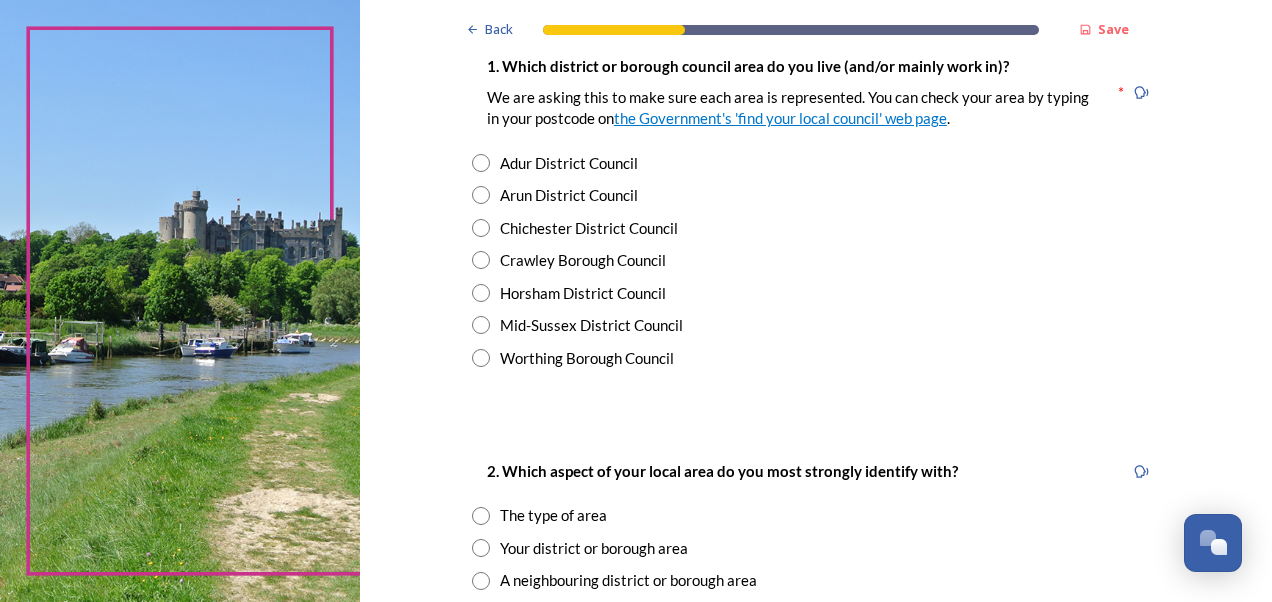 click at bounding box center (481, 195) 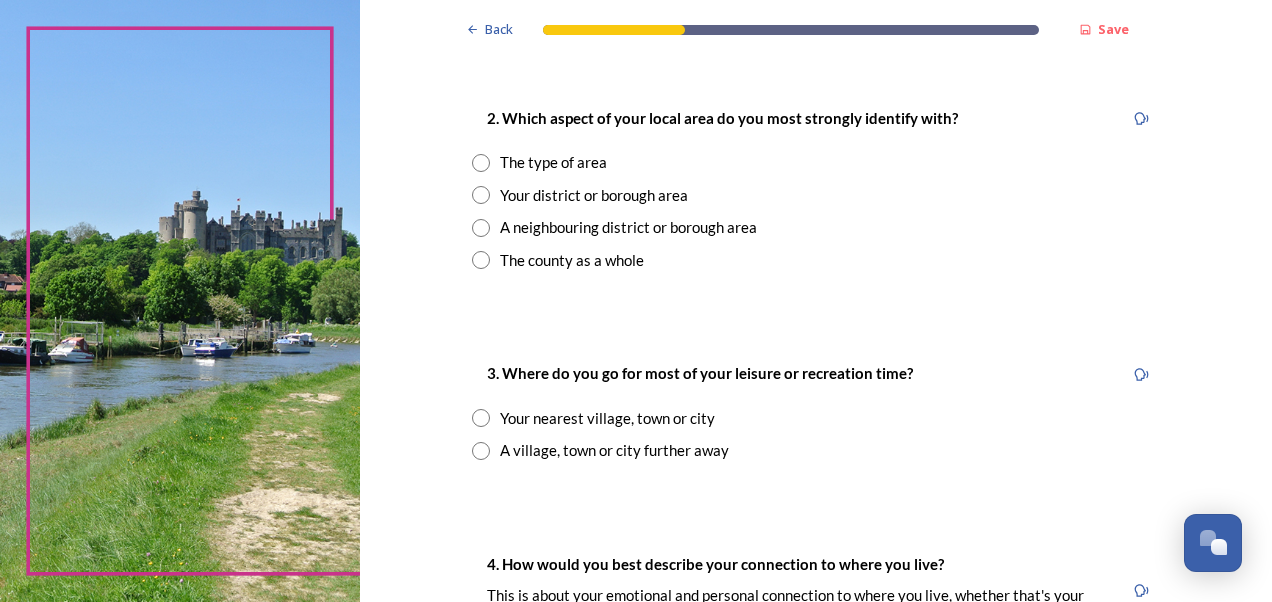 scroll, scrollTop: 814, scrollLeft: 0, axis: vertical 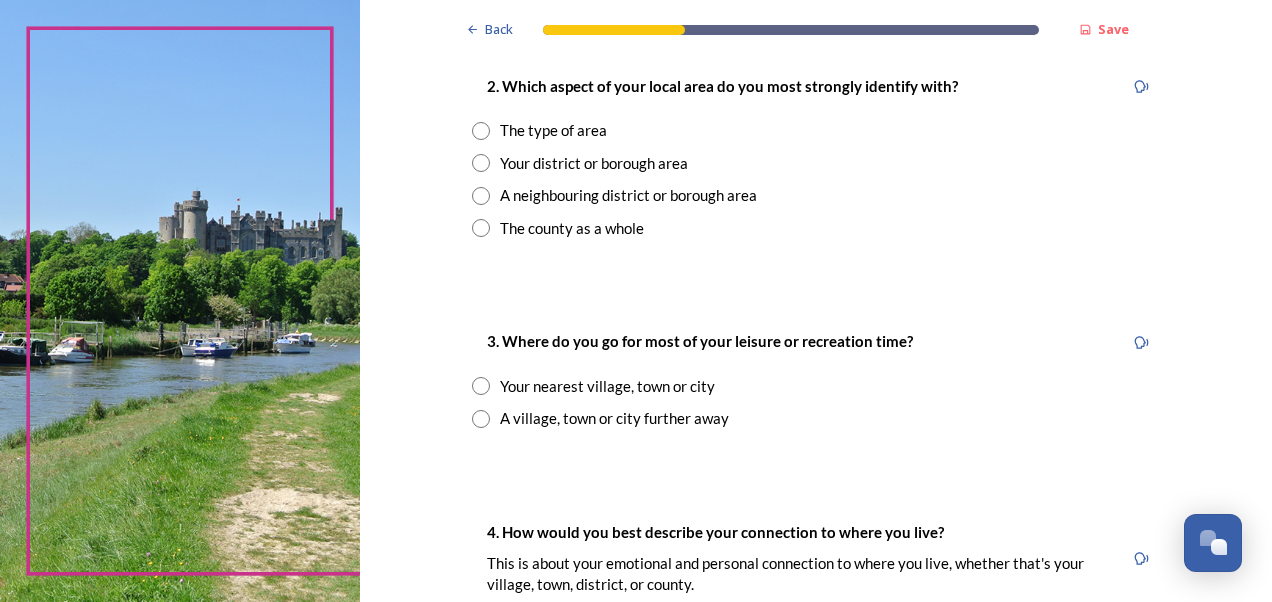 click on "2. Which aspect of your local area do you most strongly identify with? The type of area Your district or borough area A neighbouring district or borough area The county as a whole" at bounding box center [816, 156] 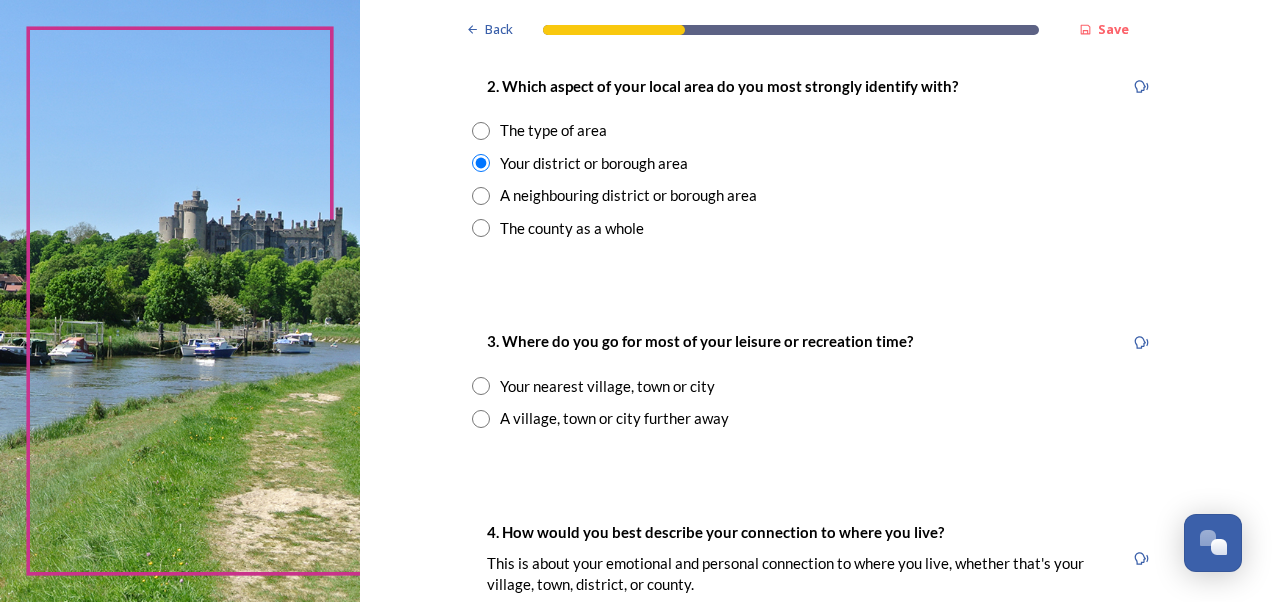 click at bounding box center (481, 386) 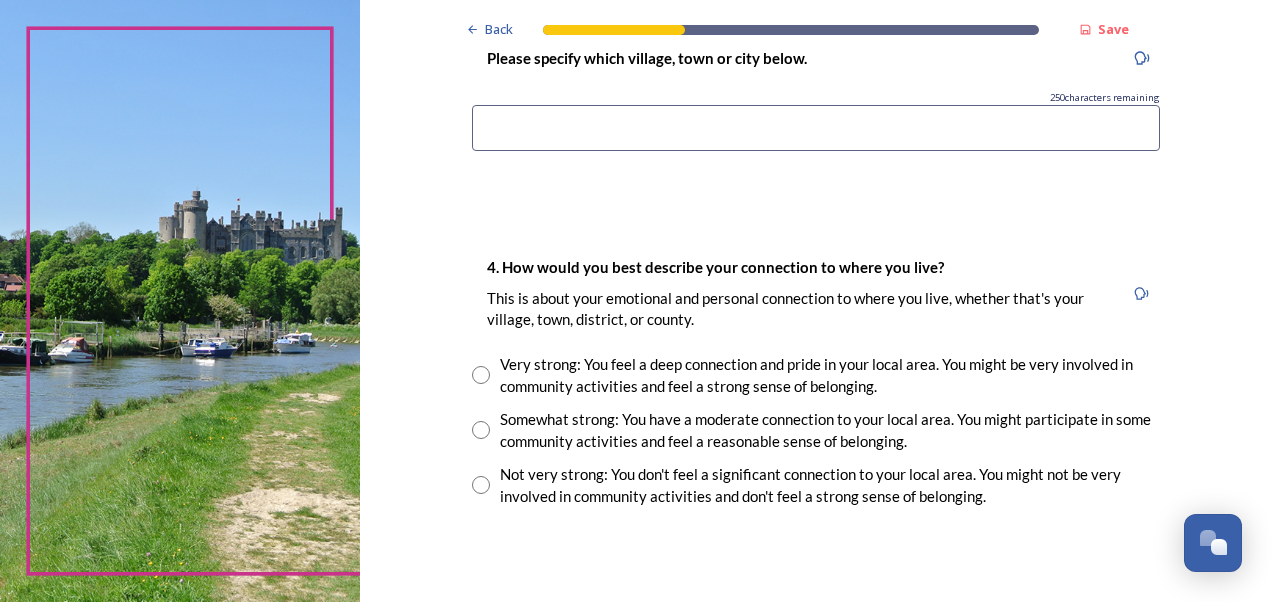 scroll, scrollTop: 1296, scrollLeft: 0, axis: vertical 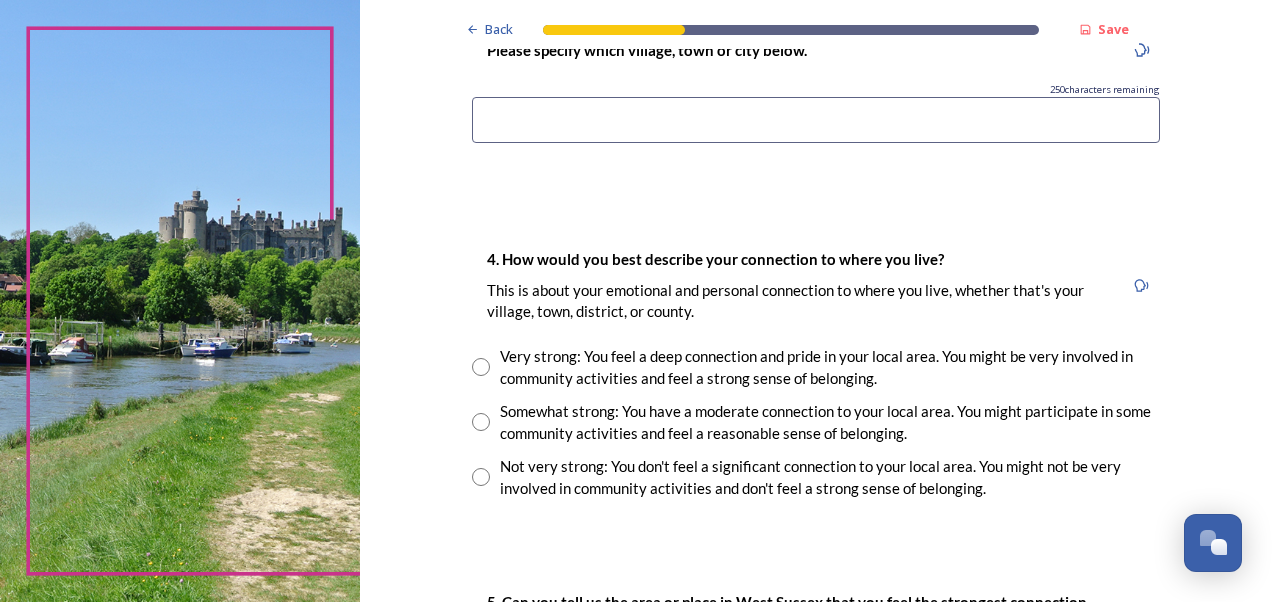 click at bounding box center (816, 120) 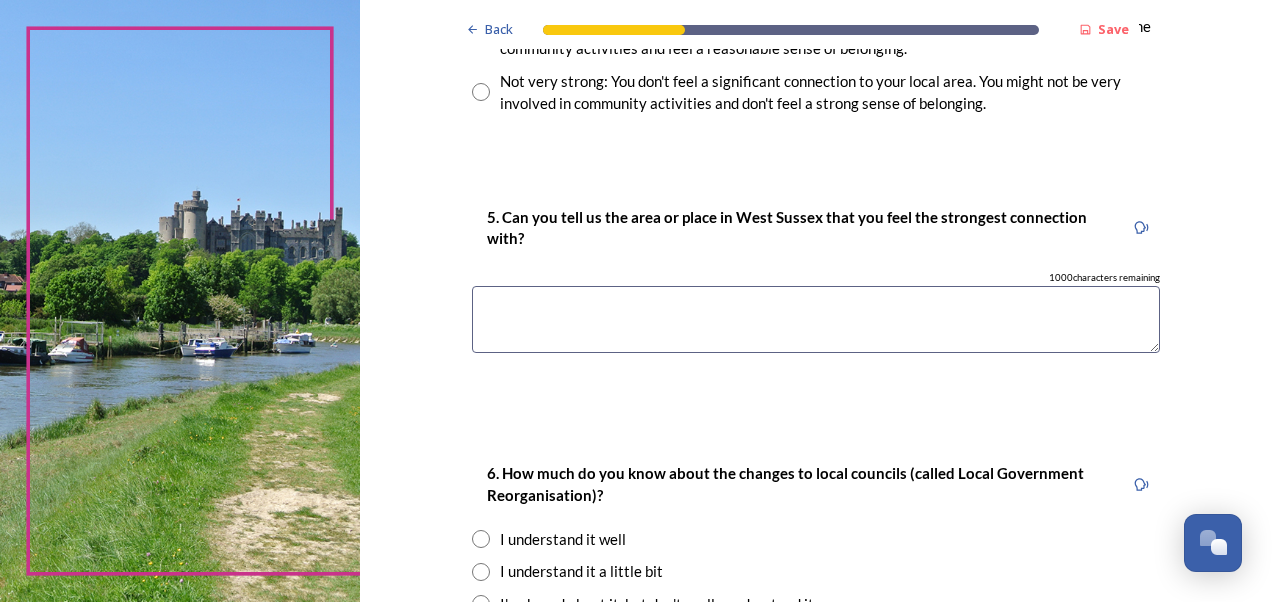 scroll, scrollTop: 1678, scrollLeft: 0, axis: vertical 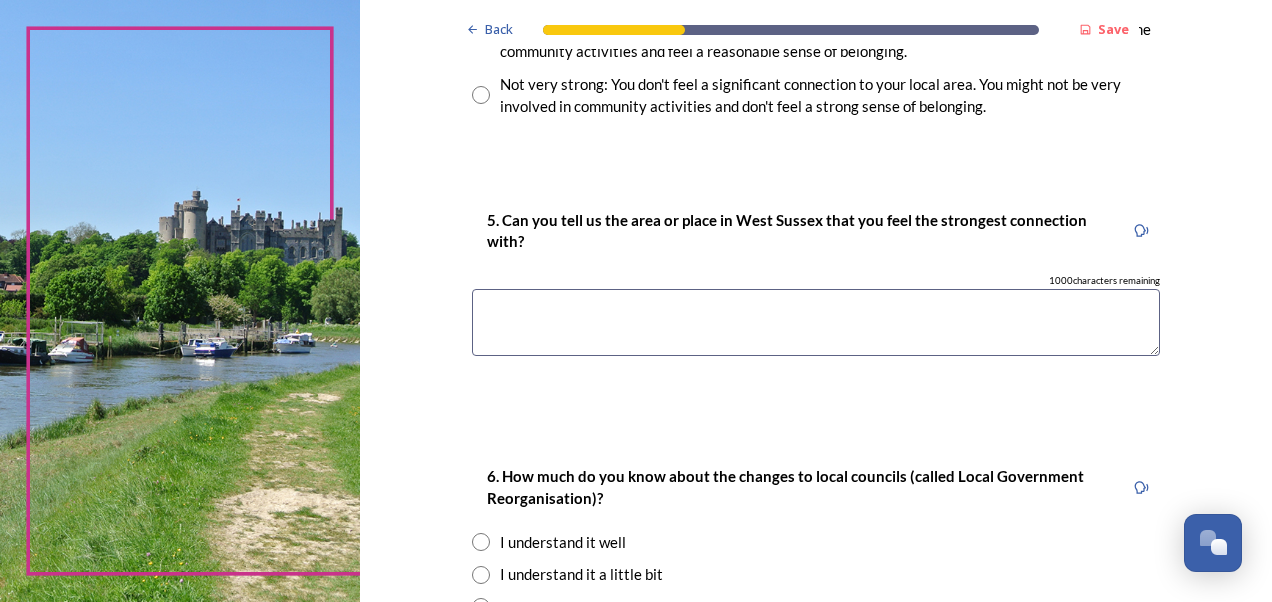 type on "[CITY], [CITY], [CITY]" 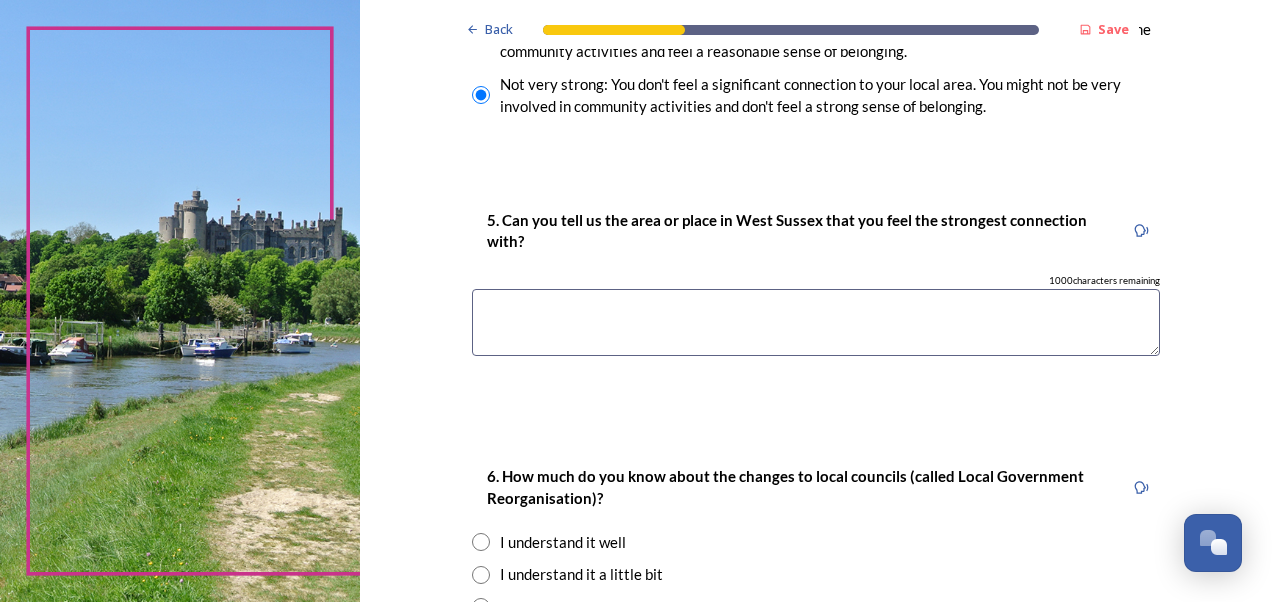 click at bounding box center [816, 322] 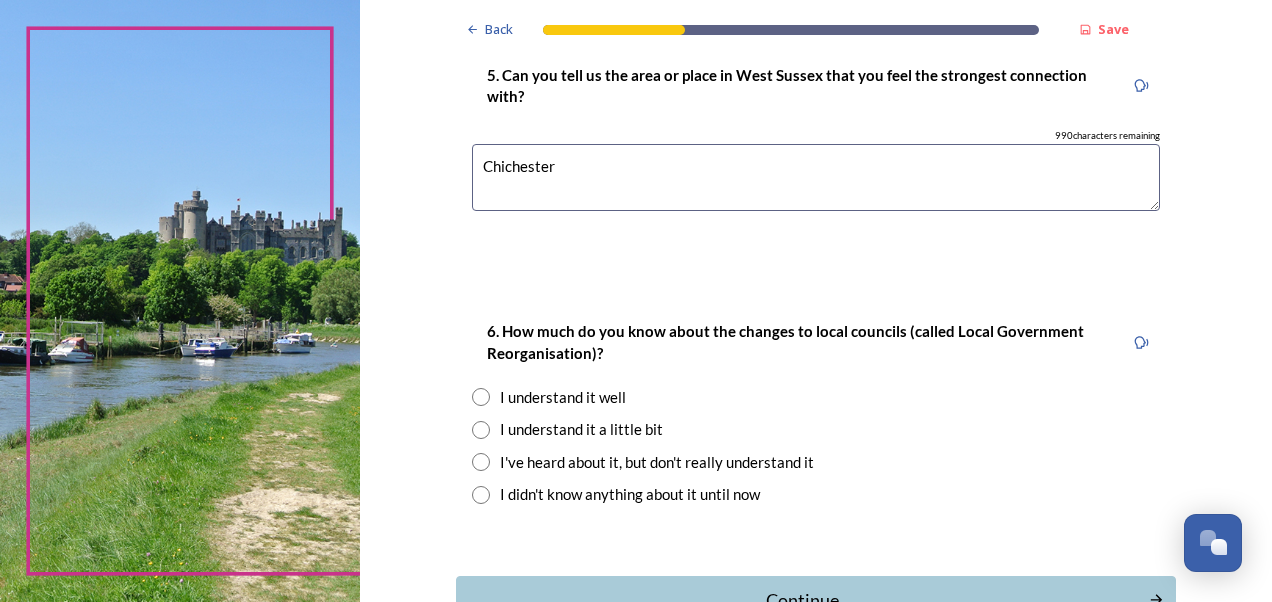 scroll, scrollTop: 1960, scrollLeft: 0, axis: vertical 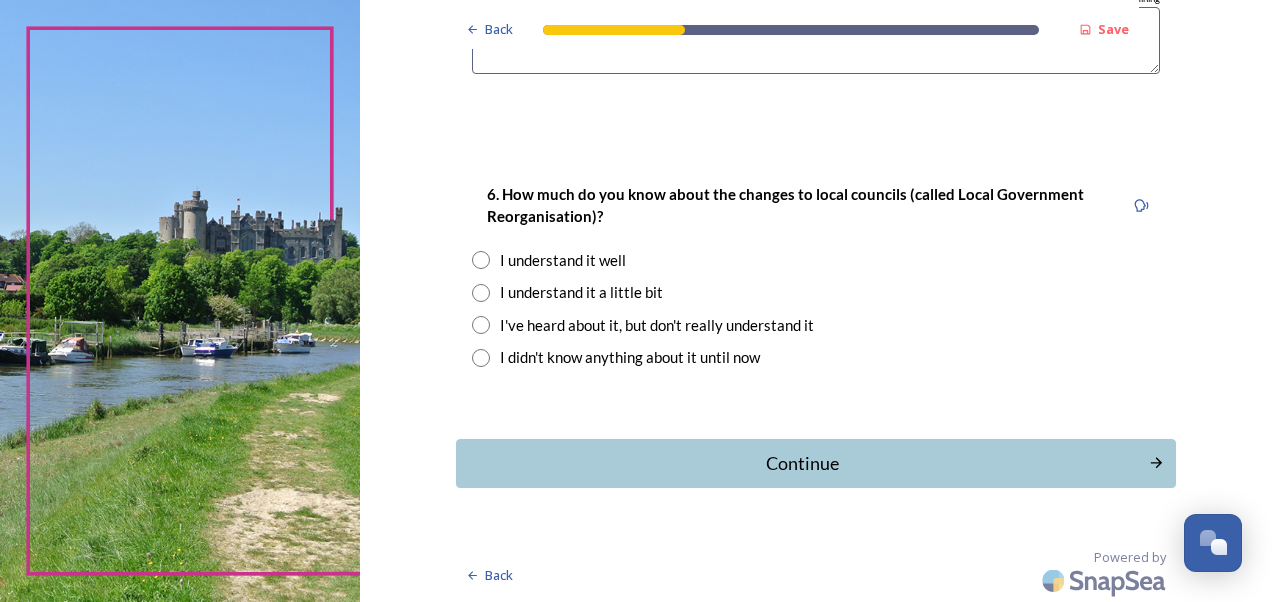 type on "Chichester" 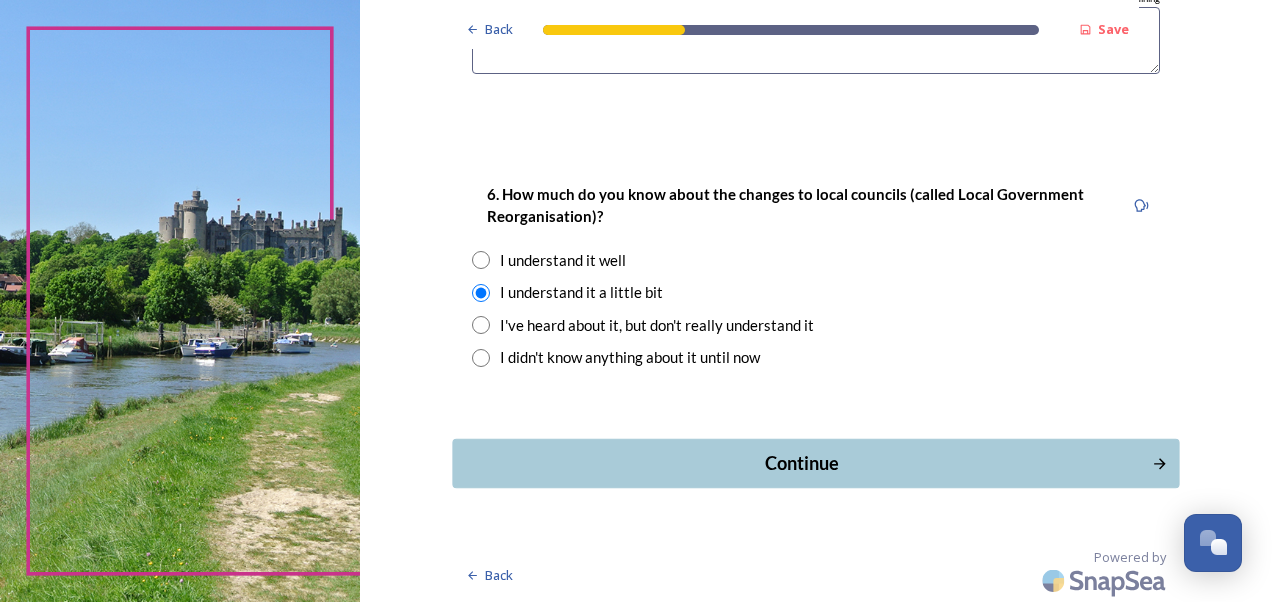 click on "Continue" at bounding box center (801, 463) 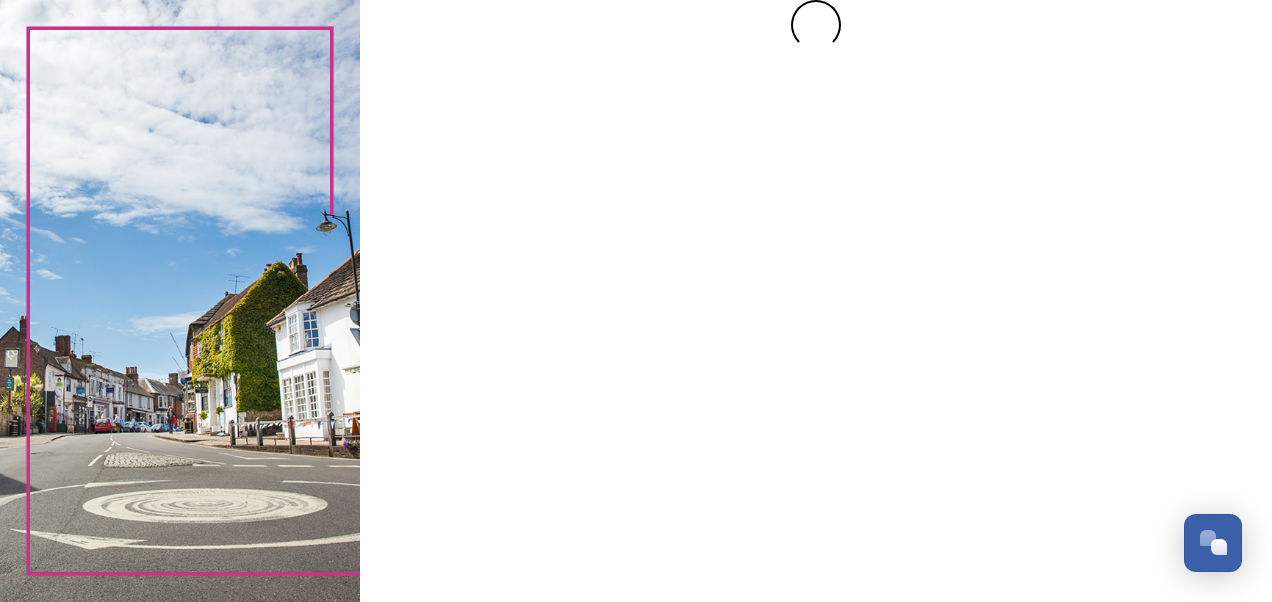 scroll, scrollTop: 0, scrollLeft: 0, axis: both 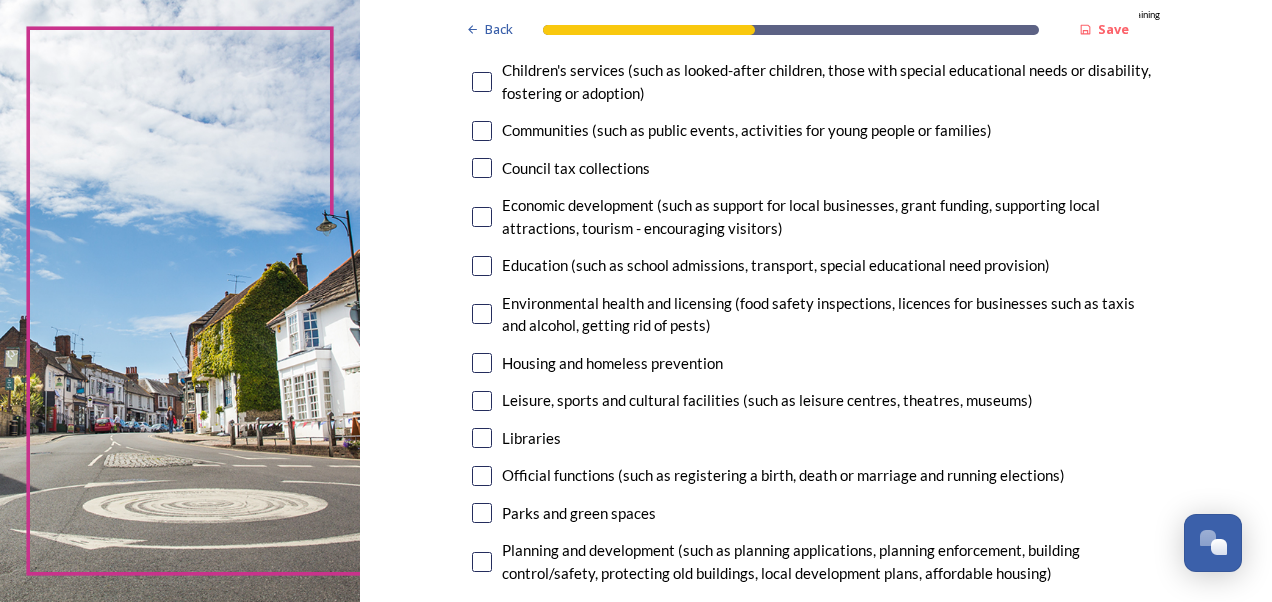 click at bounding box center [482, 217] 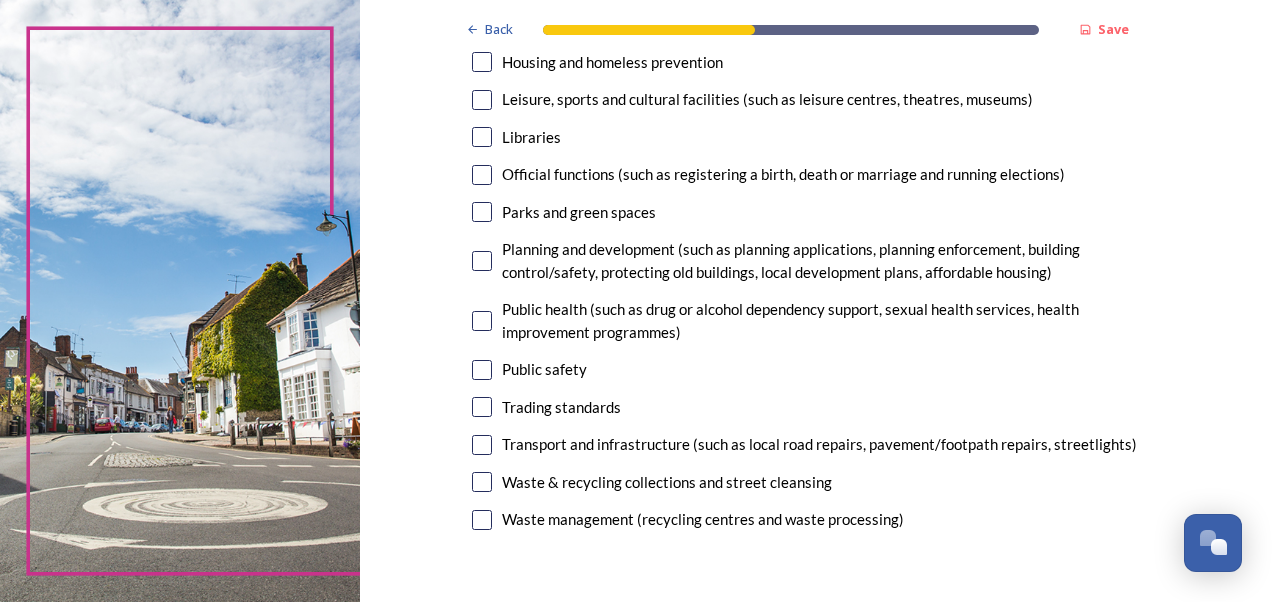scroll, scrollTop: 574, scrollLeft: 0, axis: vertical 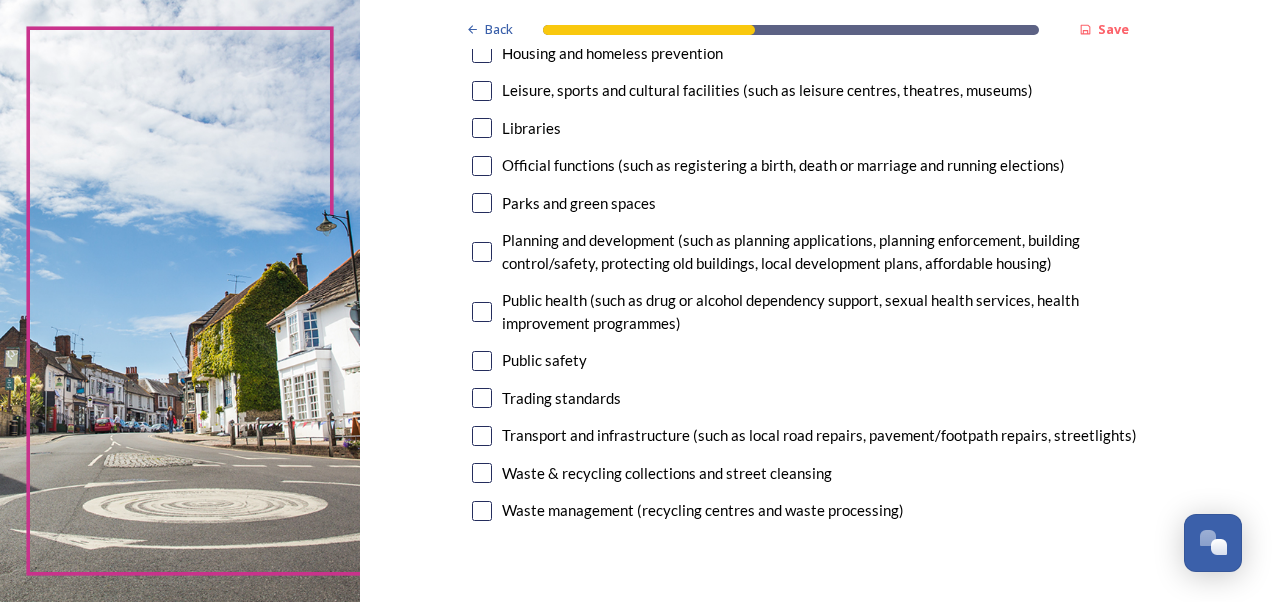 click at bounding box center [482, 473] 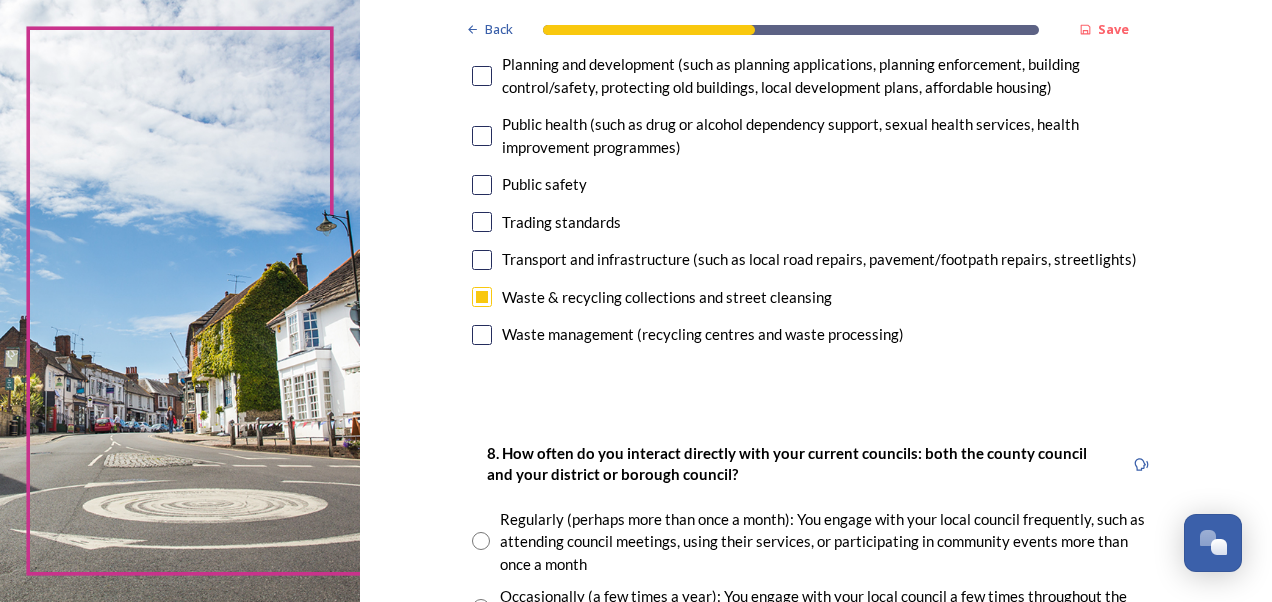 scroll, scrollTop: 747, scrollLeft: 0, axis: vertical 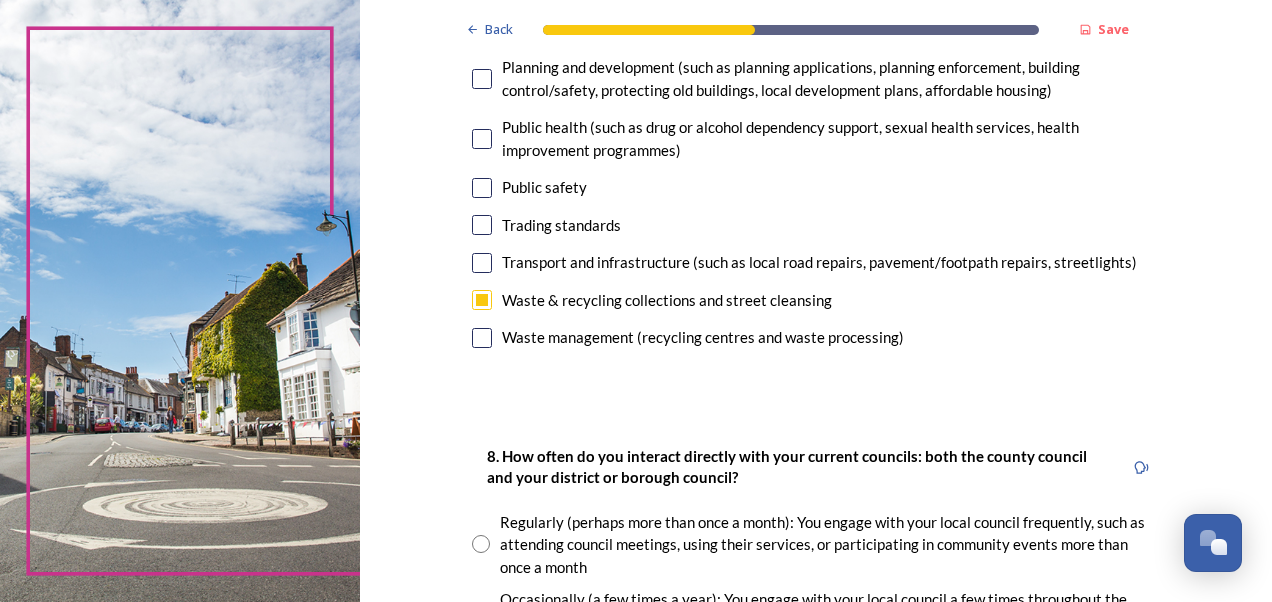 click at bounding box center [482, 338] 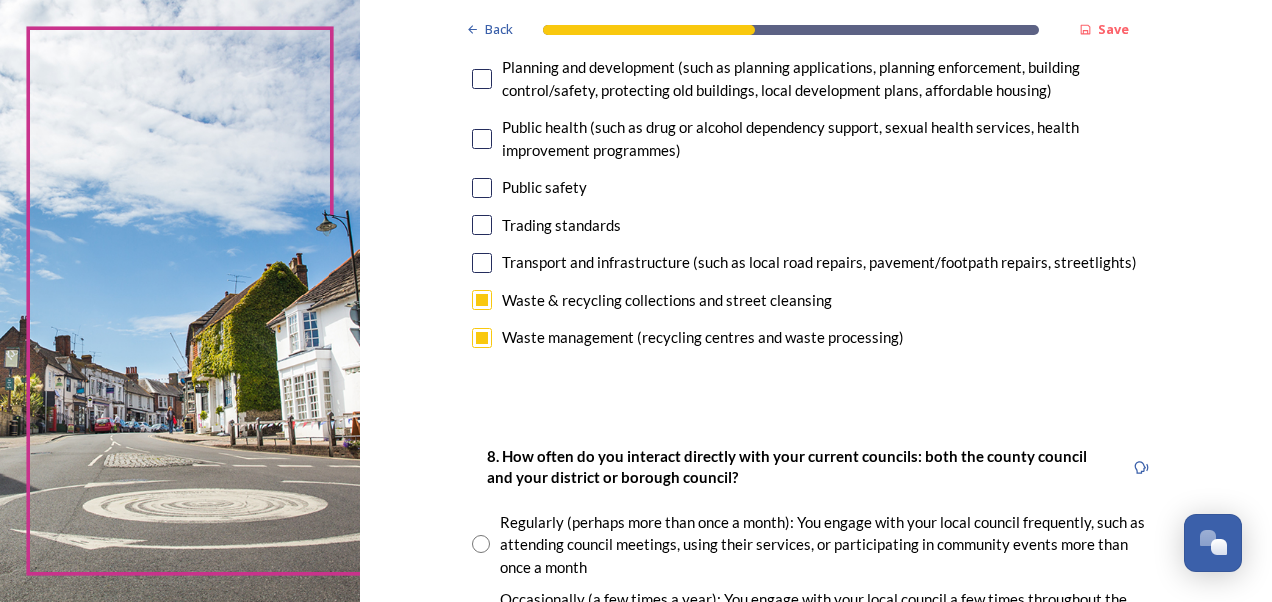 click at bounding box center (482, 188) 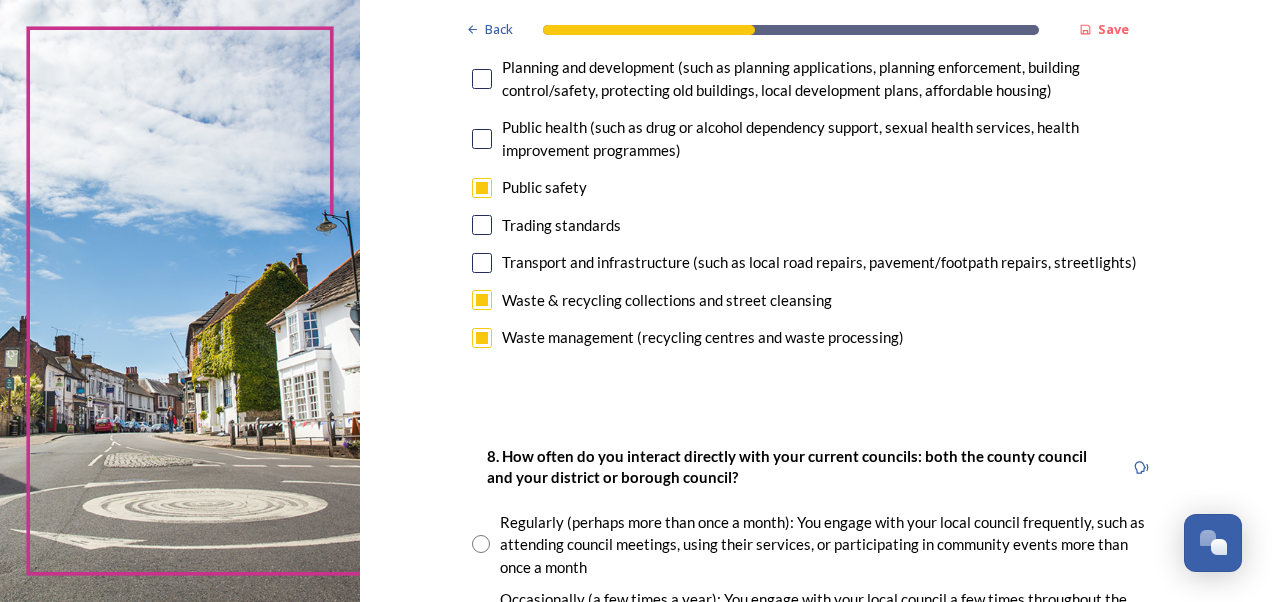 click at bounding box center [482, 225] 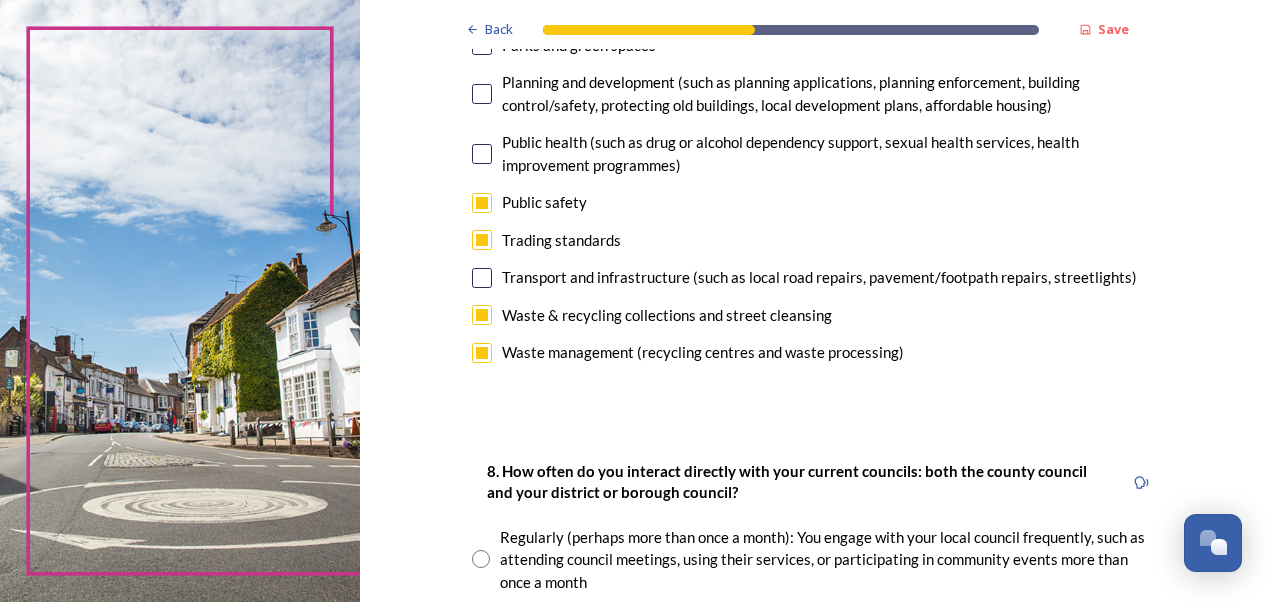 scroll, scrollTop: 726, scrollLeft: 0, axis: vertical 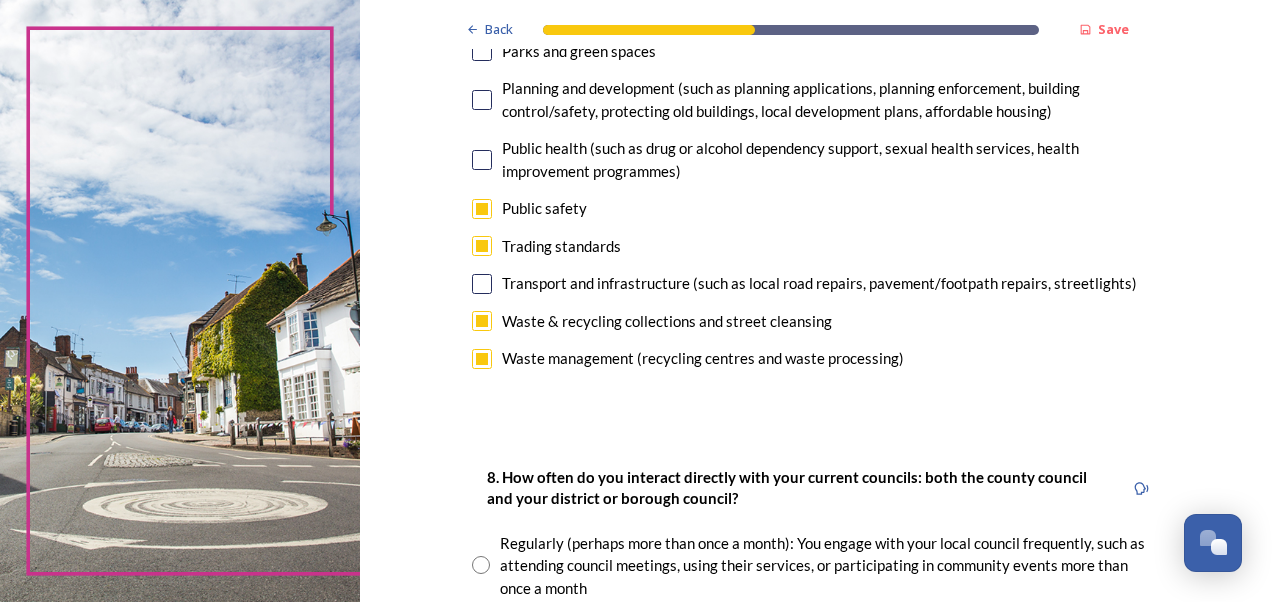 click at bounding box center [482, 284] 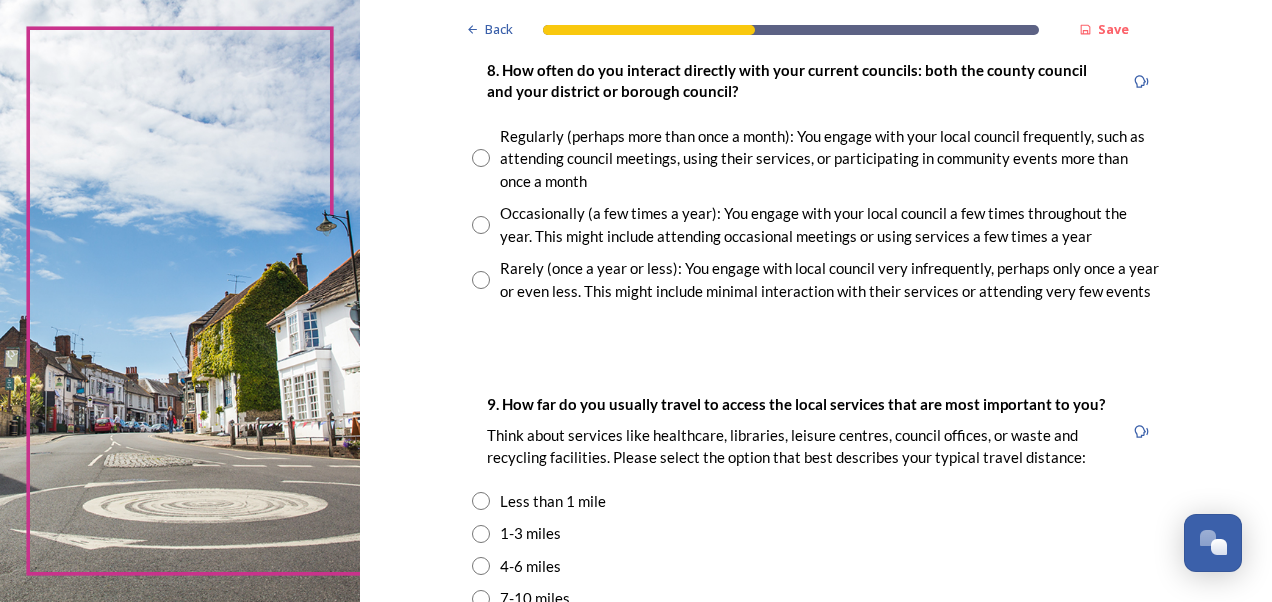 scroll, scrollTop: 1136, scrollLeft: 0, axis: vertical 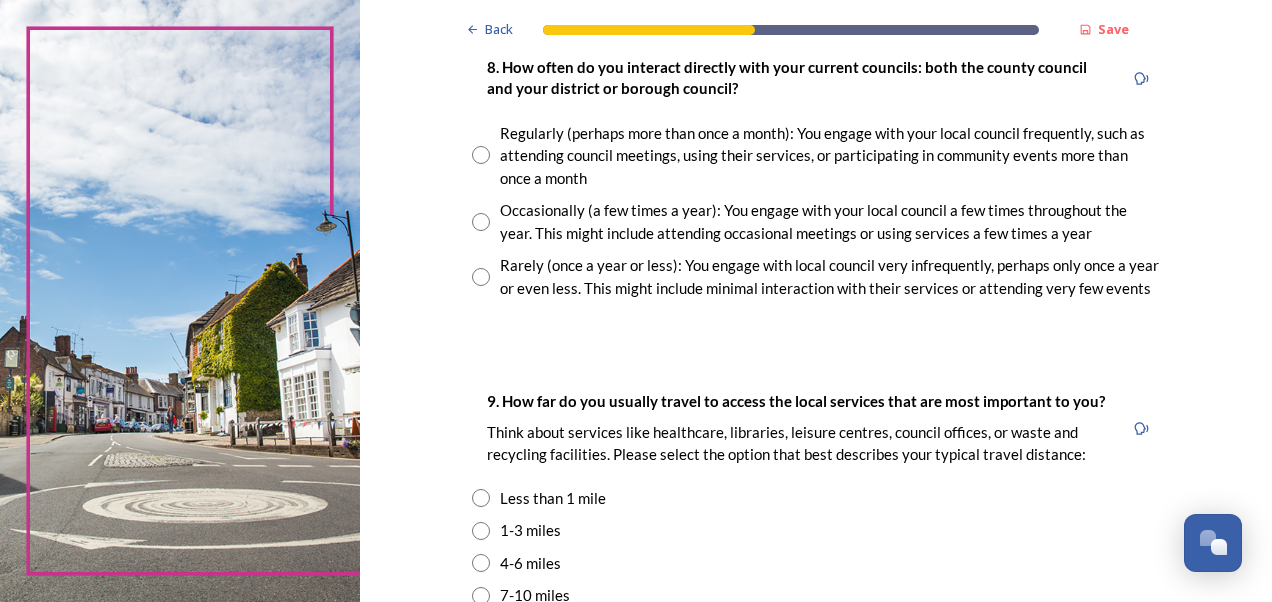 click at bounding box center [481, 277] 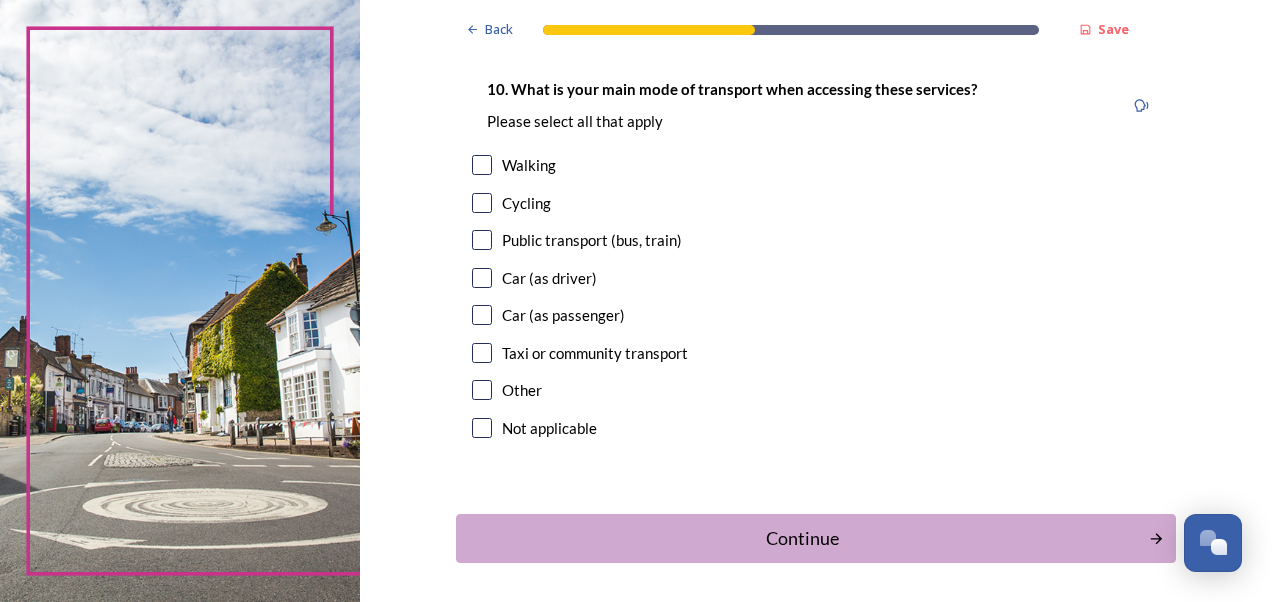 scroll, scrollTop: 1850, scrollLeft: 0, axis: vertical 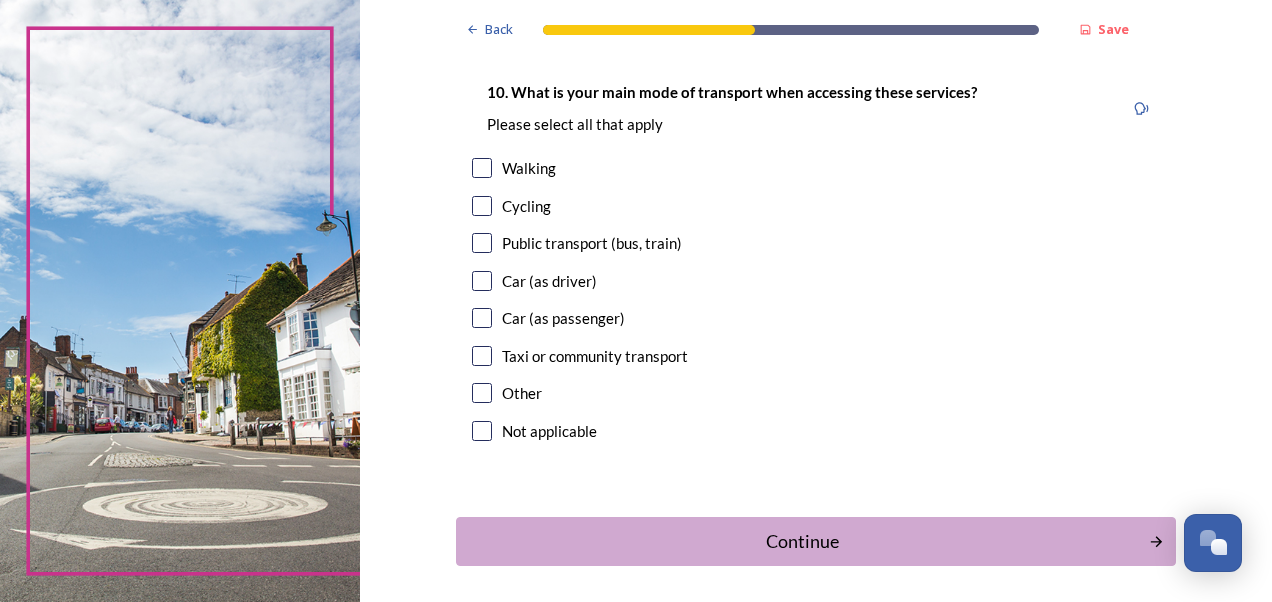 click at bounding box center [482, 168] 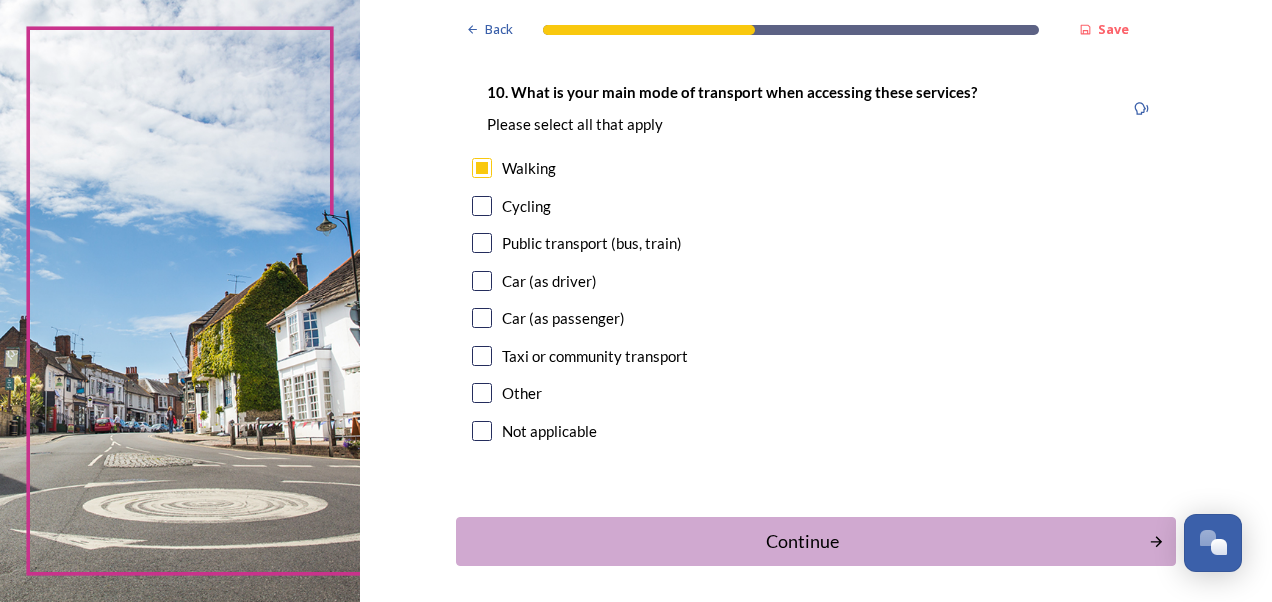 click at bounding box center (482, 206) 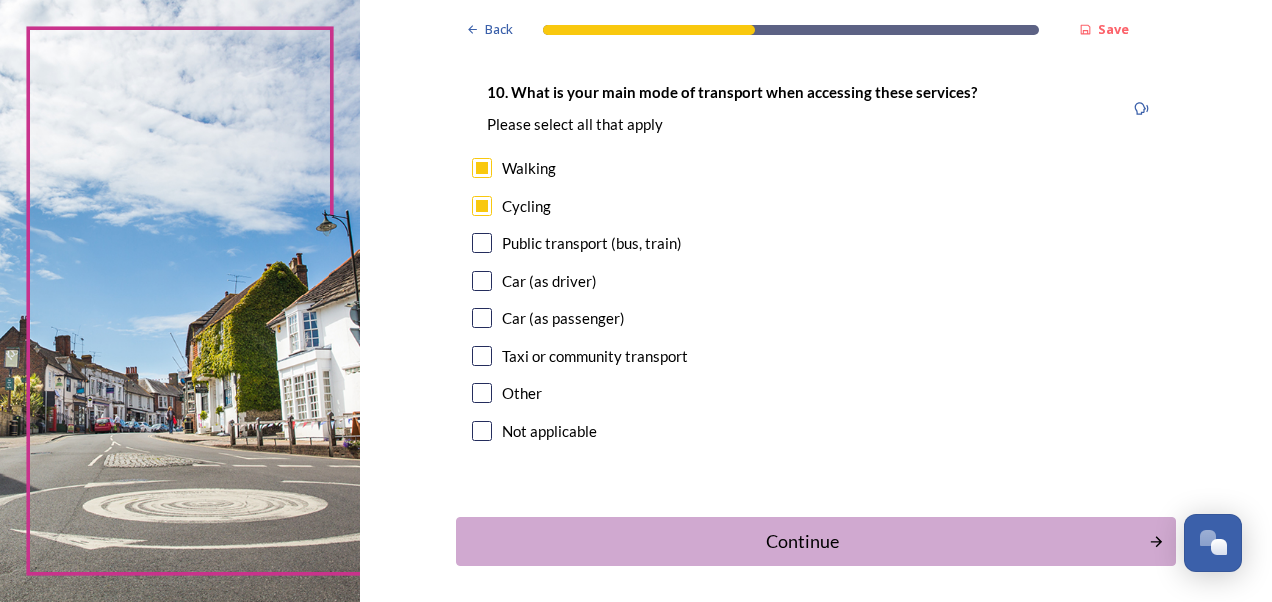 click at bounding box center [482, 318] 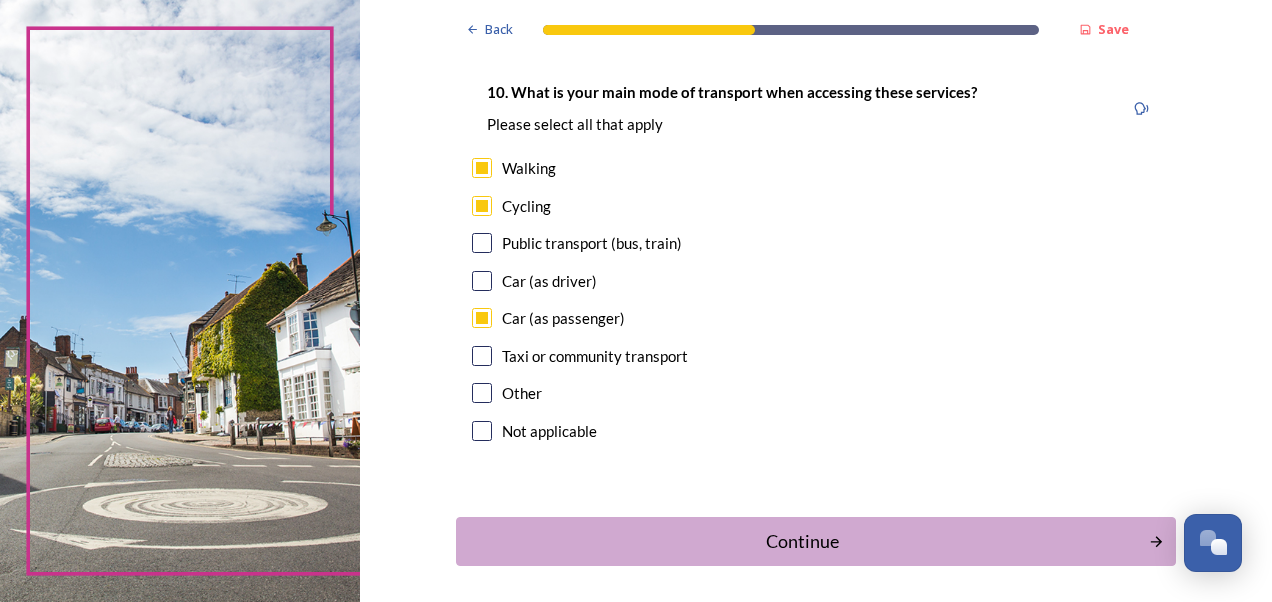 click at bounding box center (482, 281) 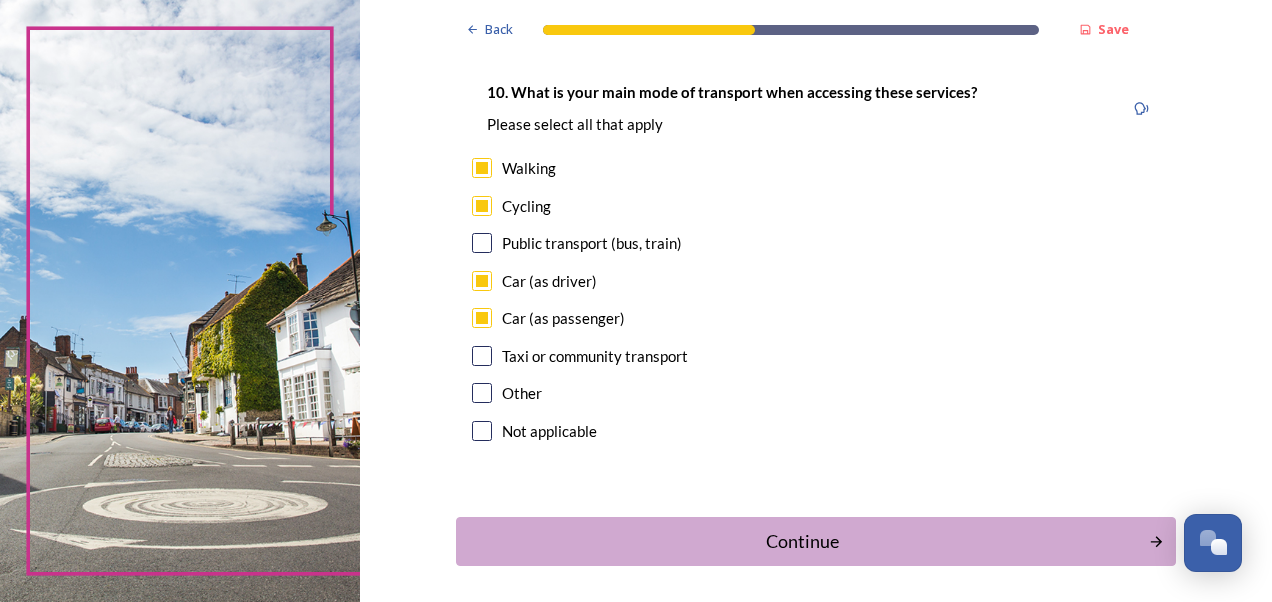 click at bounding box center [482, 318] 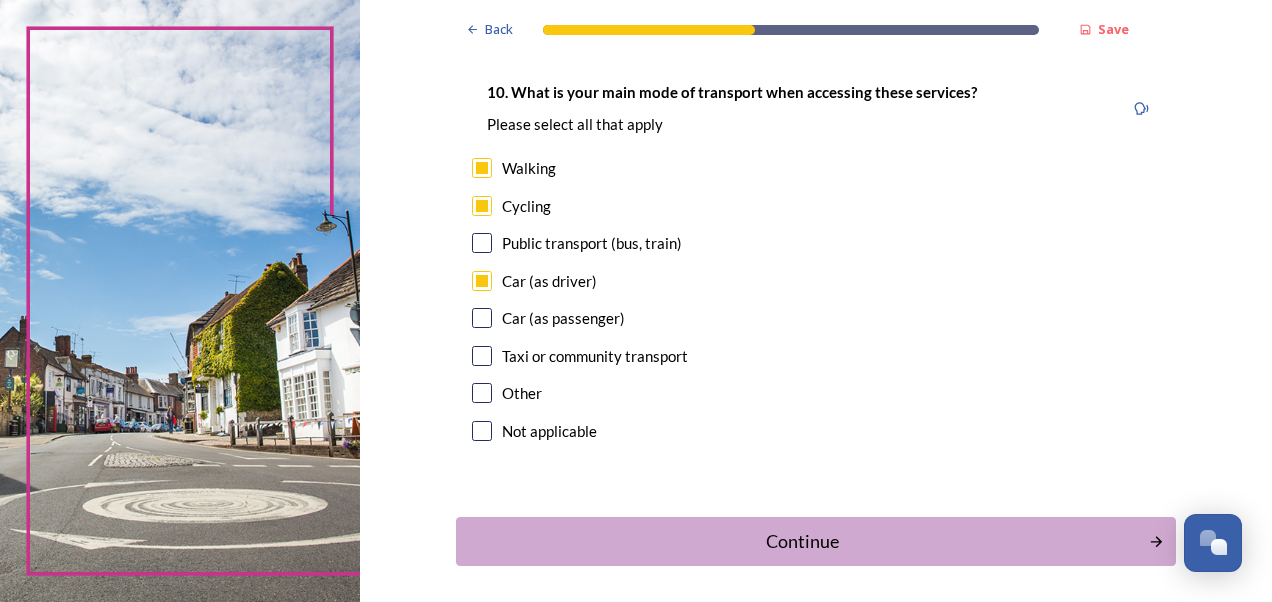 click at bounding box center [482, 243] 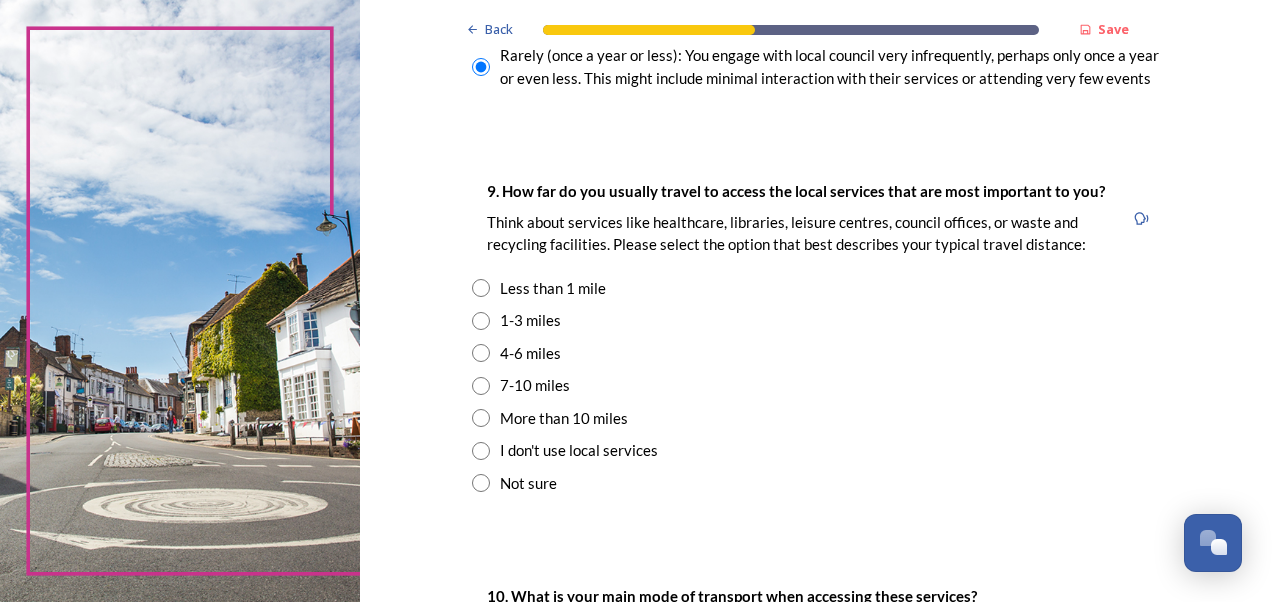 scroll, scrollTop: 1334, scrollLeft: 0, axis: vertical 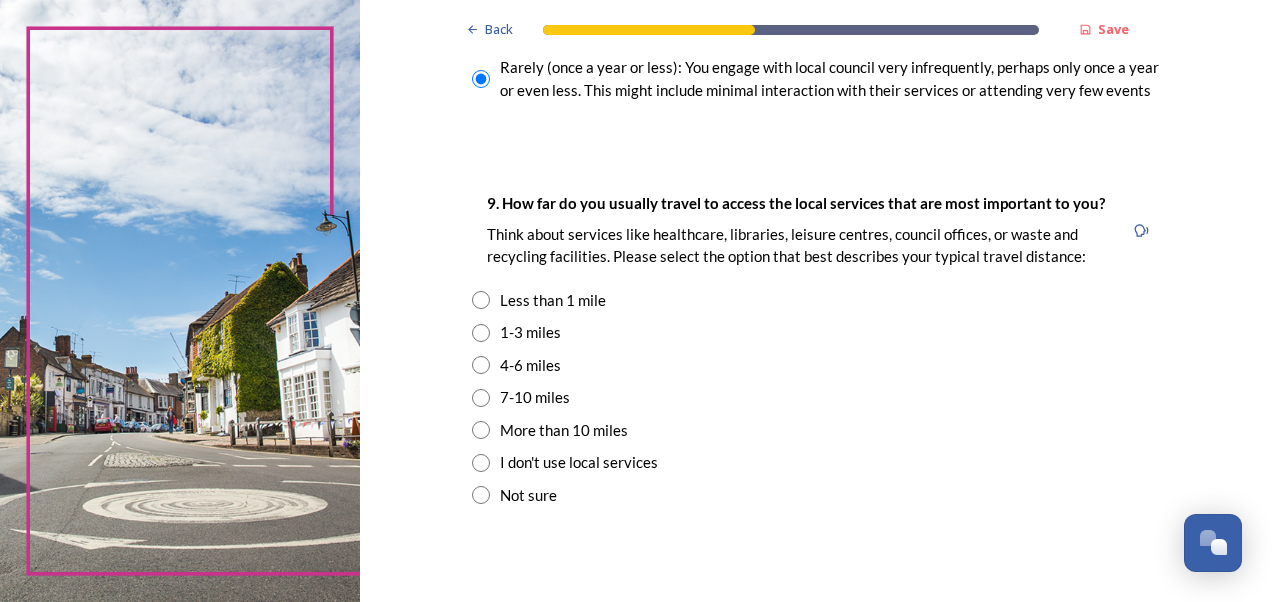 click at bounding box center (481, 333) 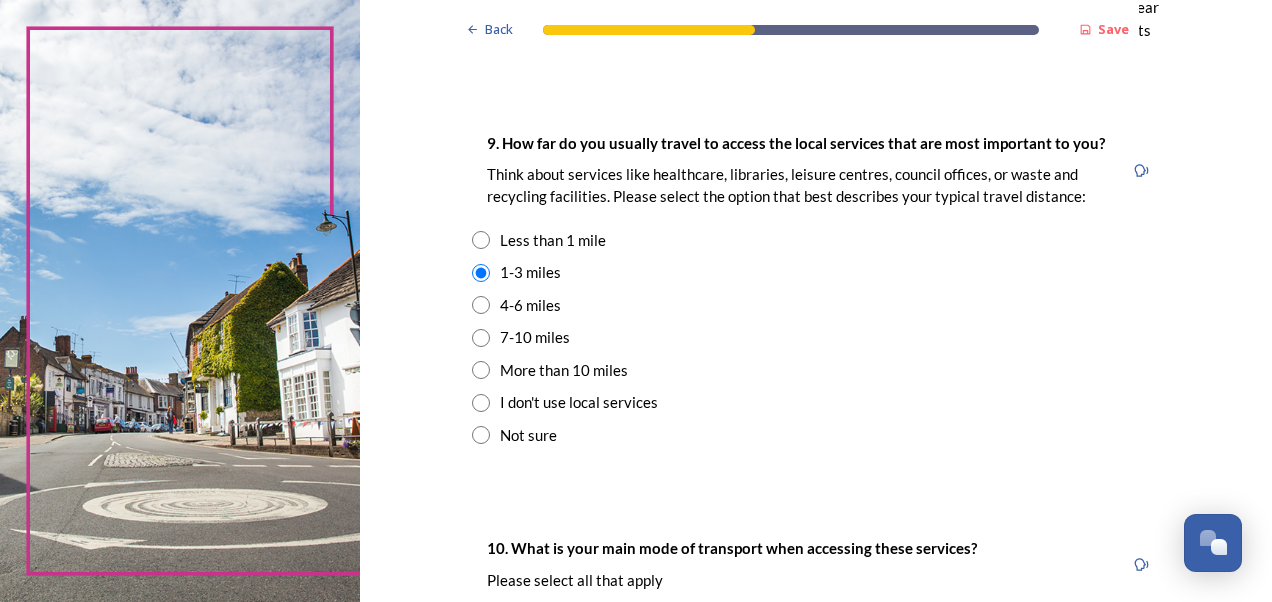 scroll, scrollTop: 1929, scrollLeft: 0, axis: vertical 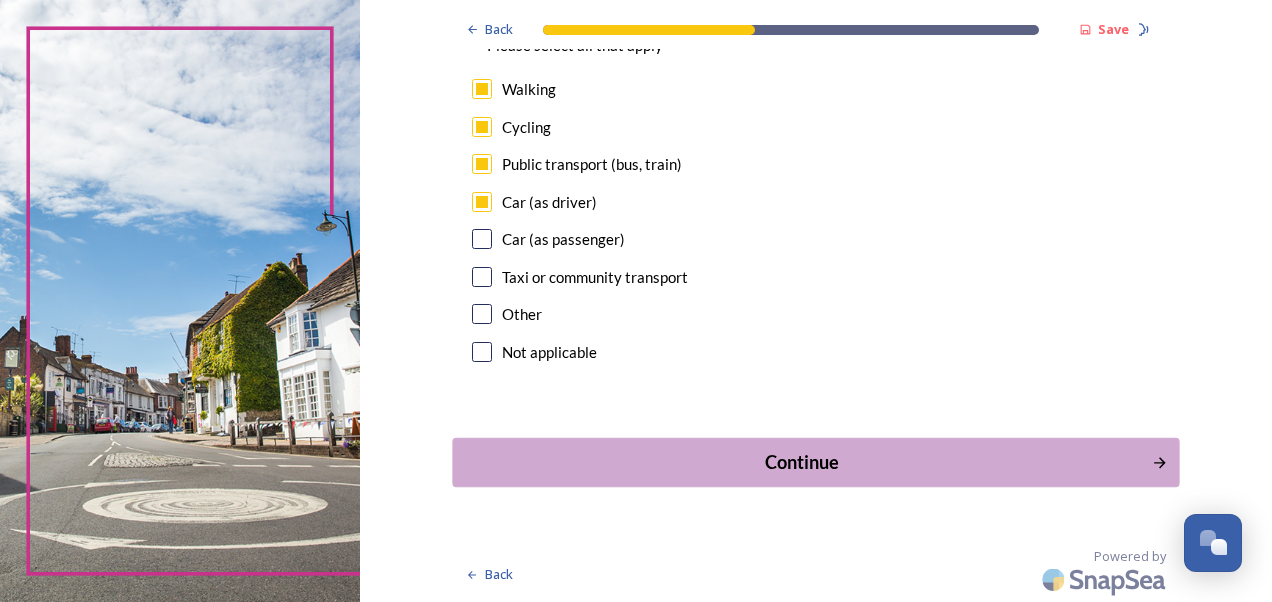 click on "Continue" at bounding box center (801, 462) 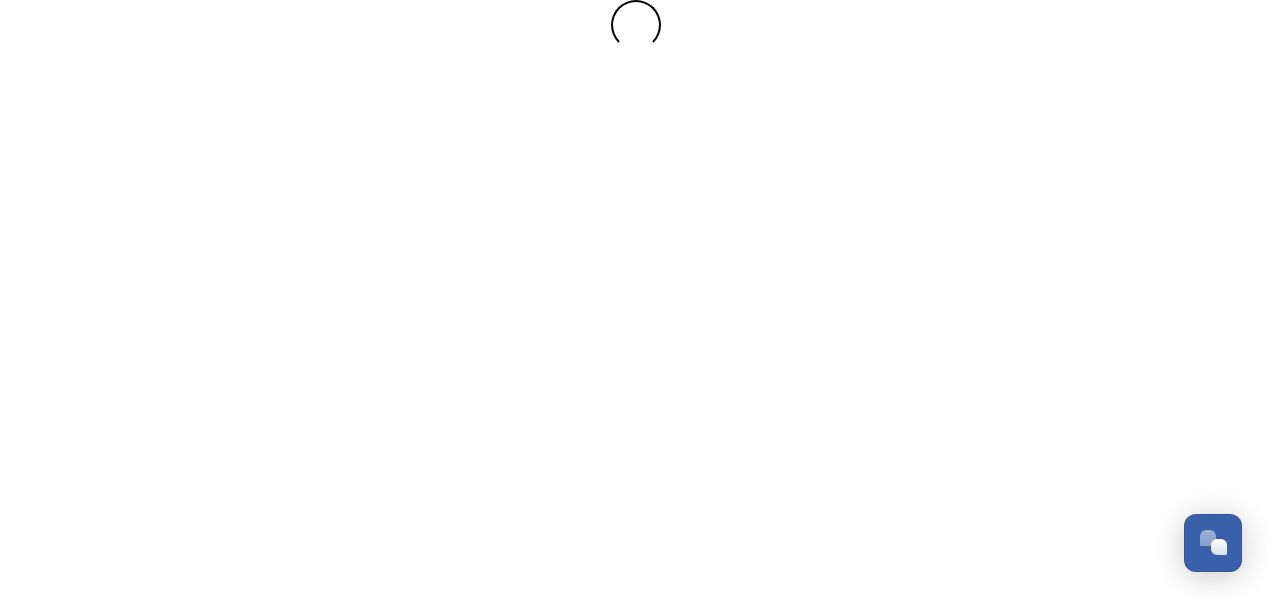 scroll, scrollTop: 0, scrollLeft: 0, axis: both 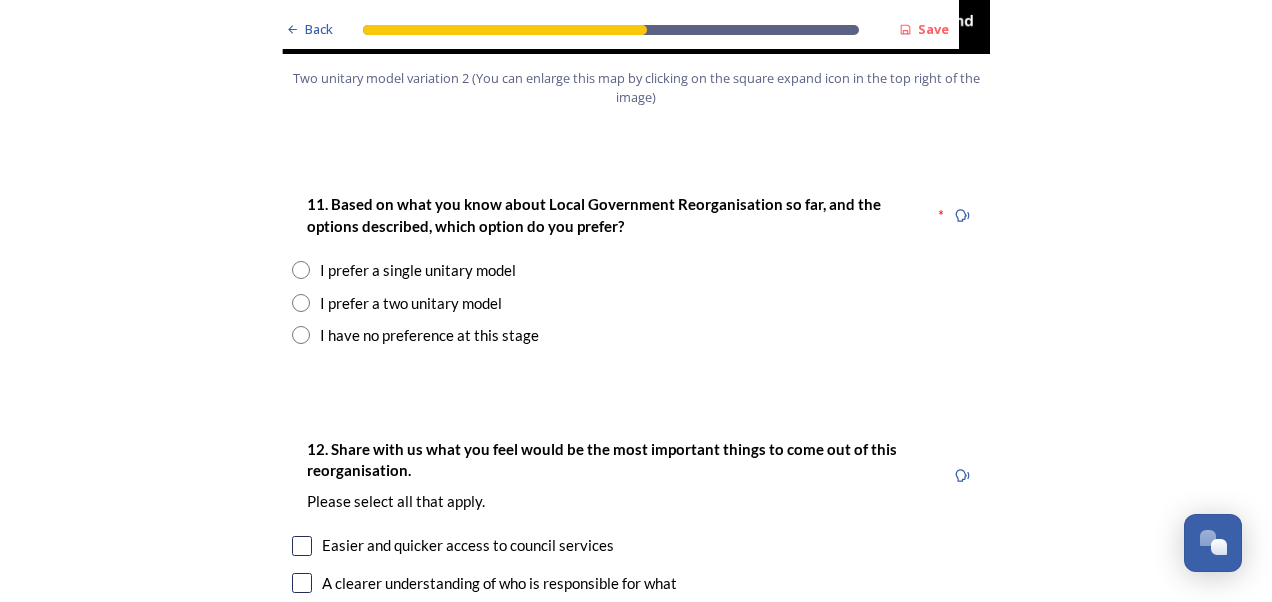 click at bounding box center (301, 303) 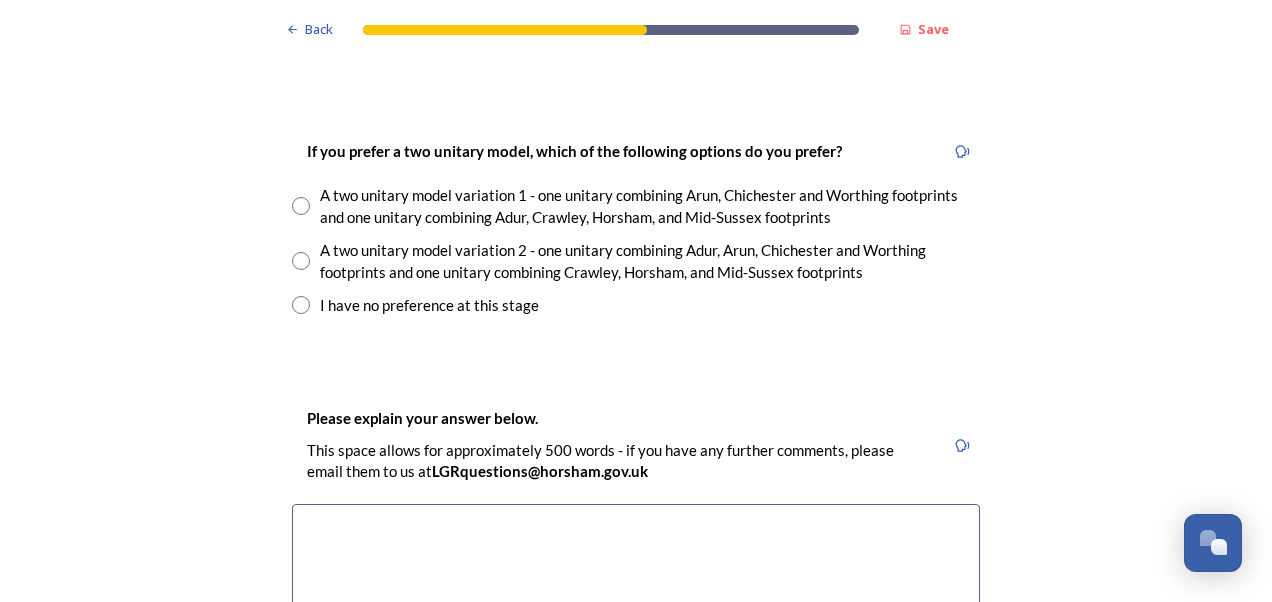 scroll, scrollTop: 2852, scrollLeft: 0, axis: vertical 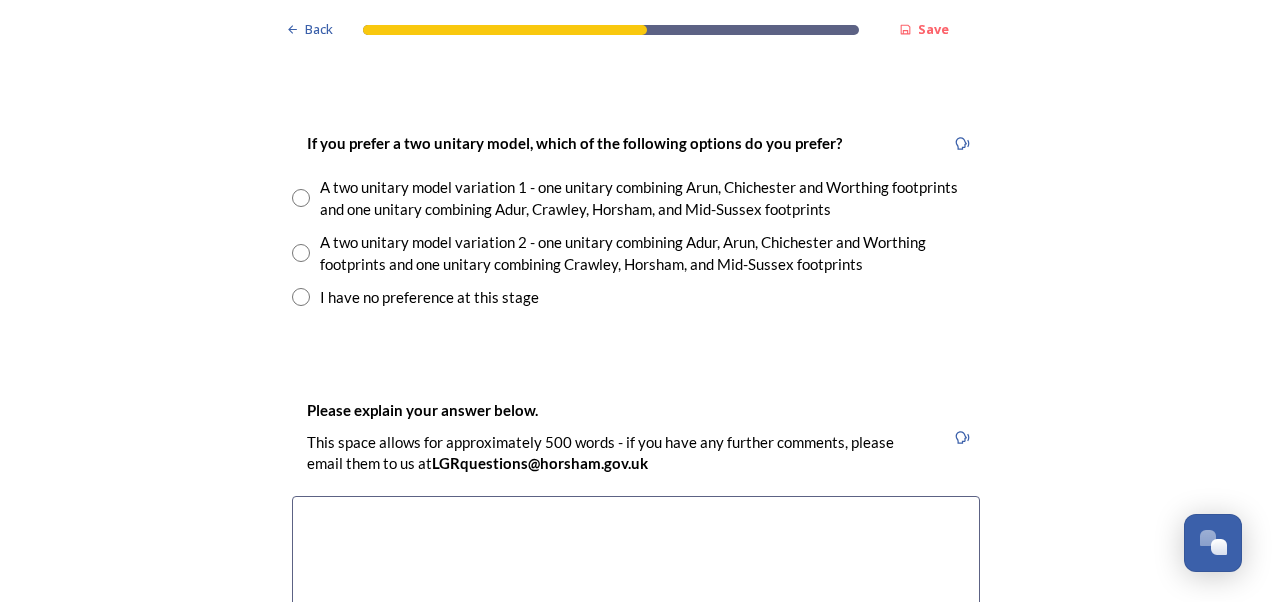 click at bounding box center [301, 198] 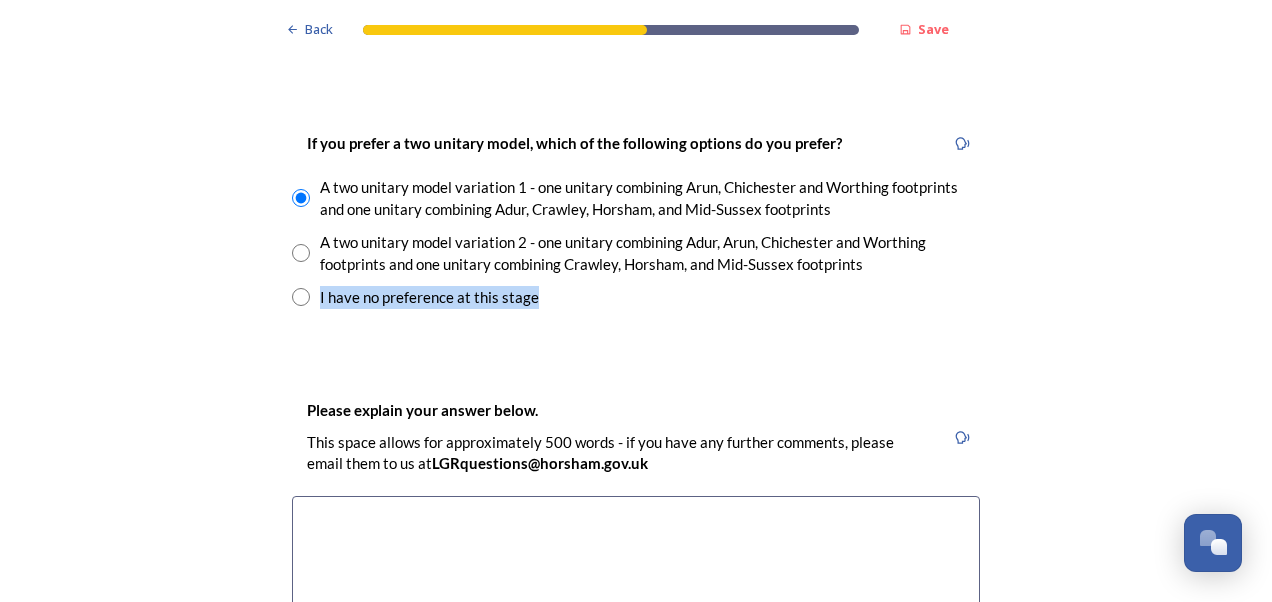 drag, startPoint x: 1256, startPoint y: 271, endPoint x: 1259, endPoint y: 310, distance: 39.115215 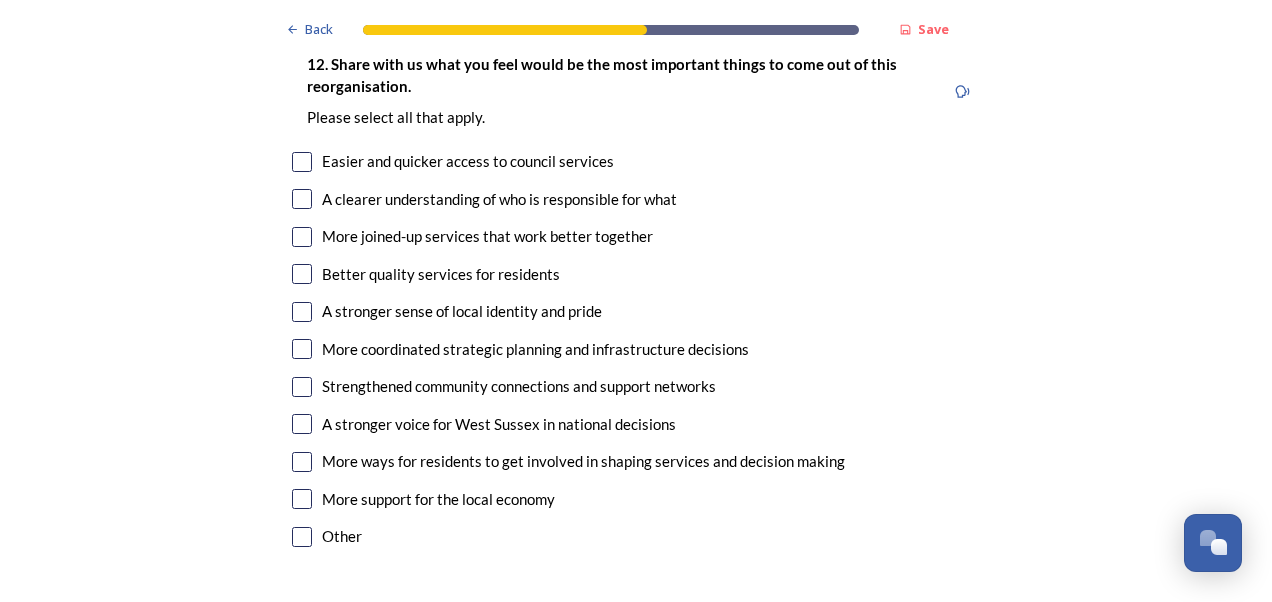 scroll, scrollTop: 3637, scrollLeft: 0, axis: vertical 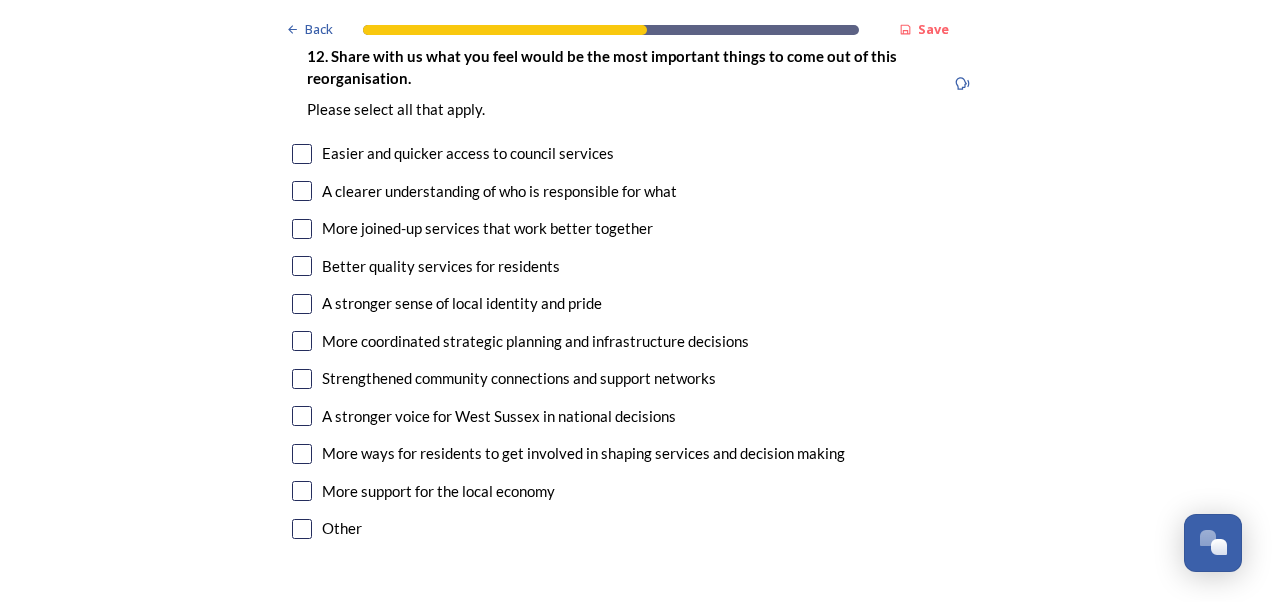 click at bounding box center (302, 229) 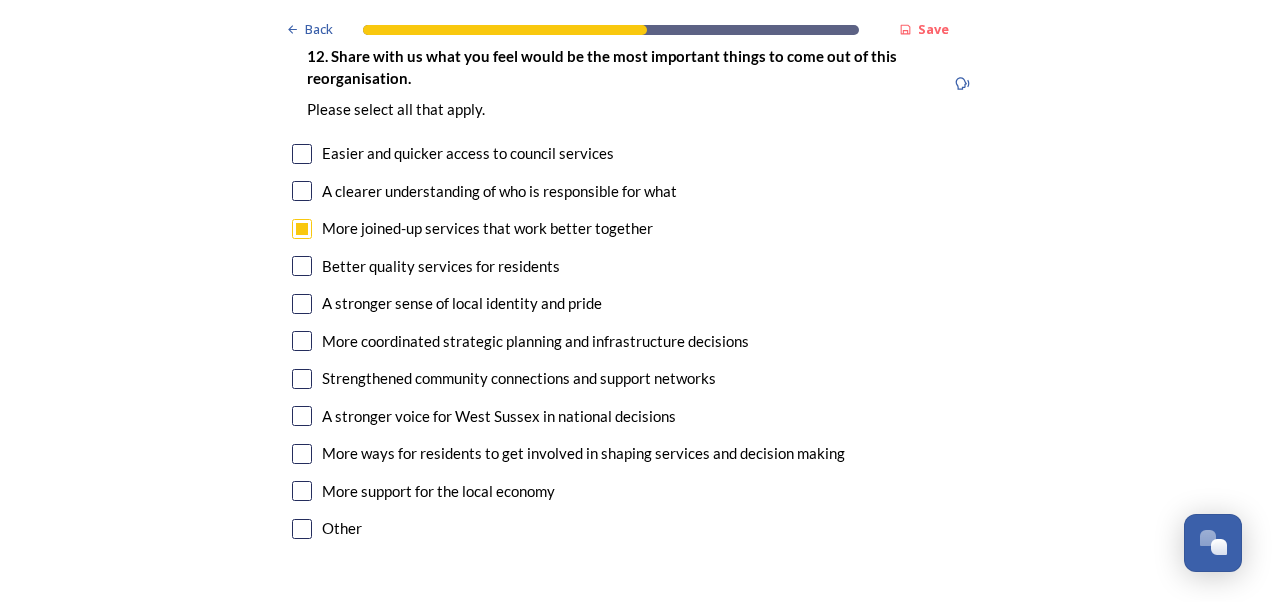 click at bounding box center [302, 266] 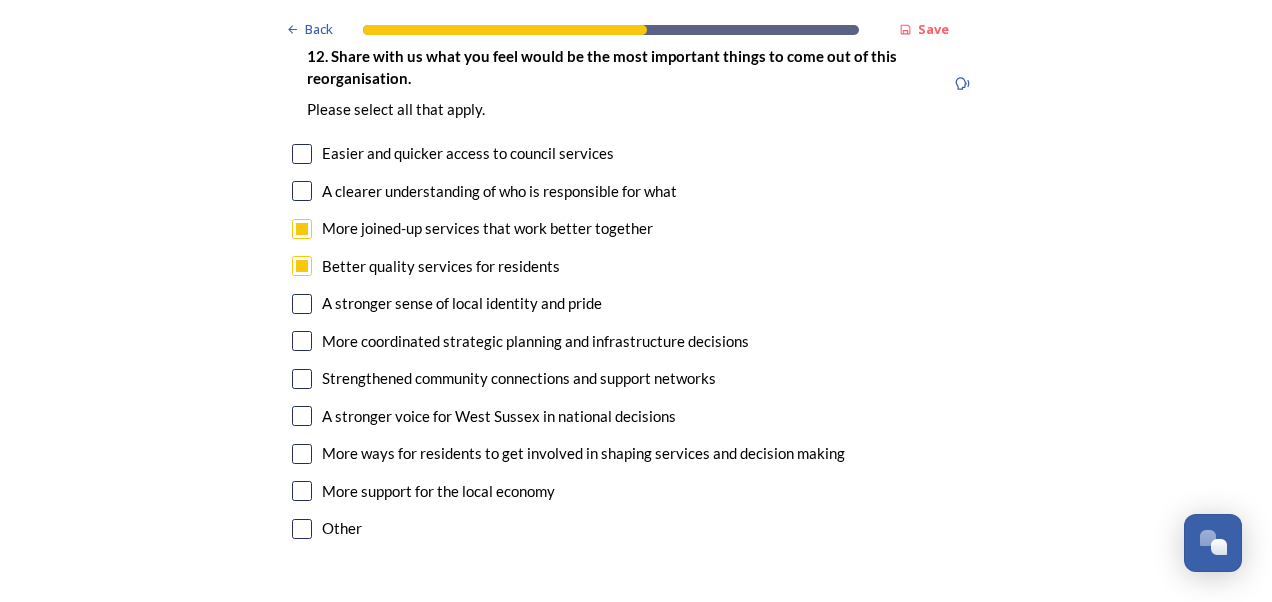 click at bounding box center [302, 379] 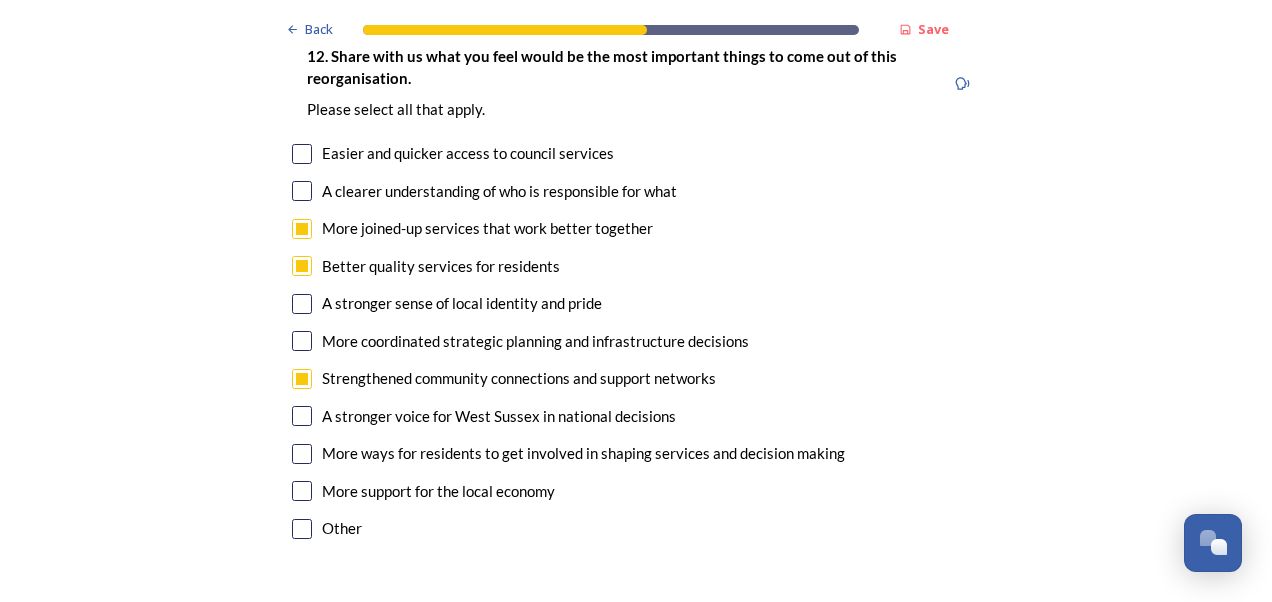 click at bounding box center [302, 341] 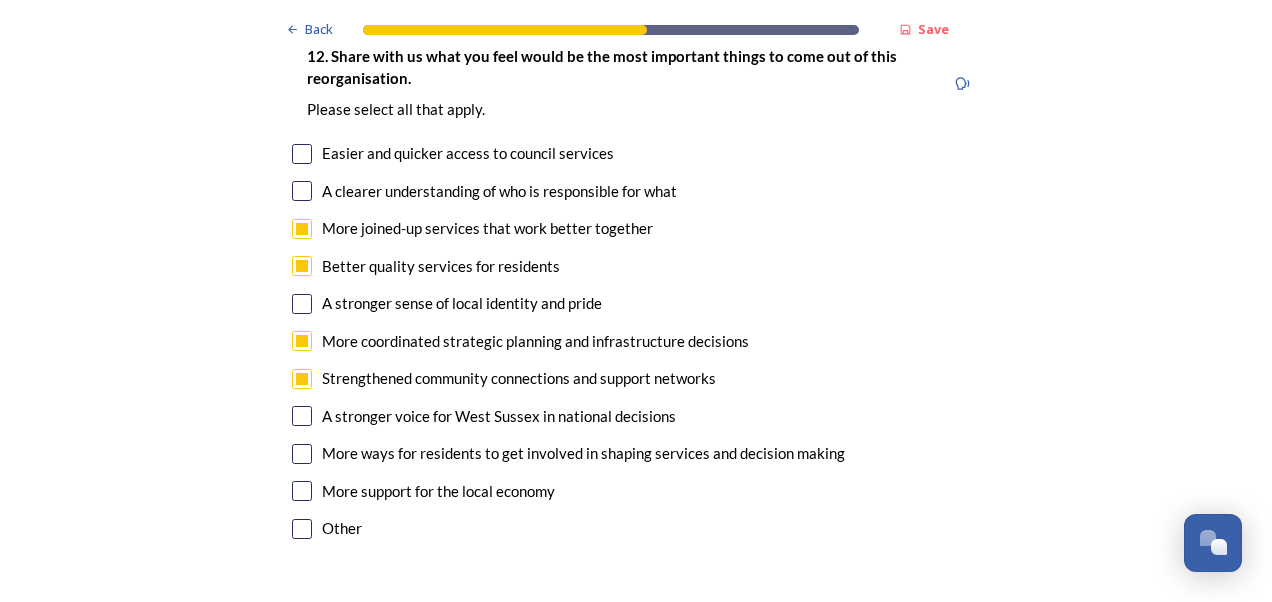 click at bounding box center (302, 454) 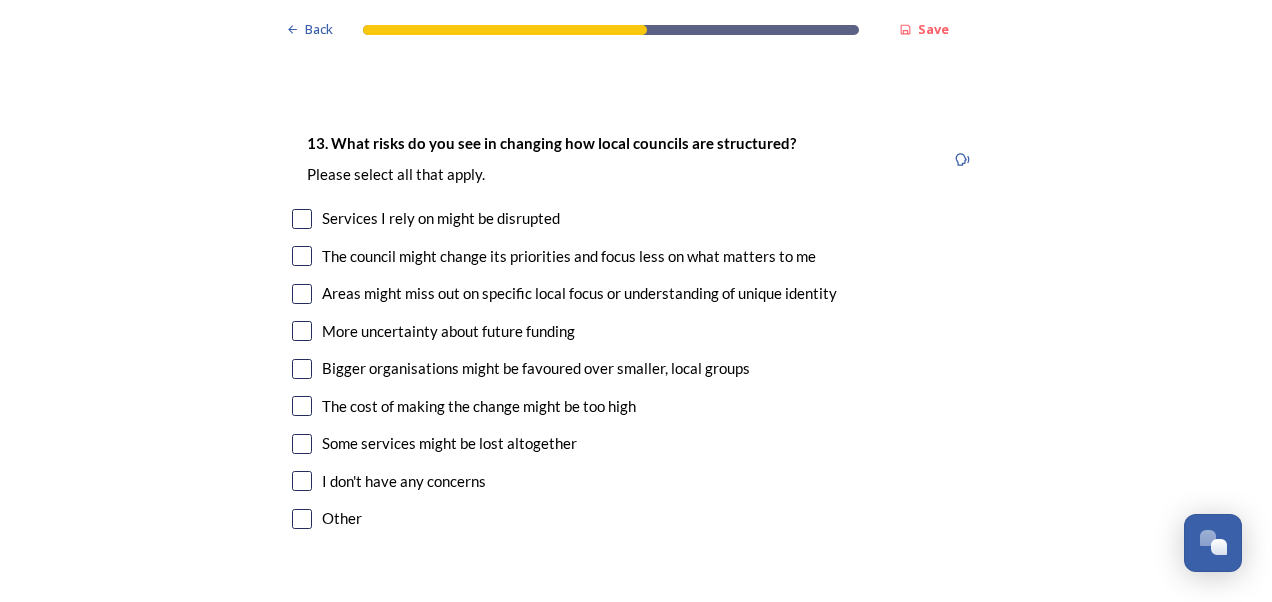 scroll, scrollTop: 4174, scrollLeft: 0, axis: vertical 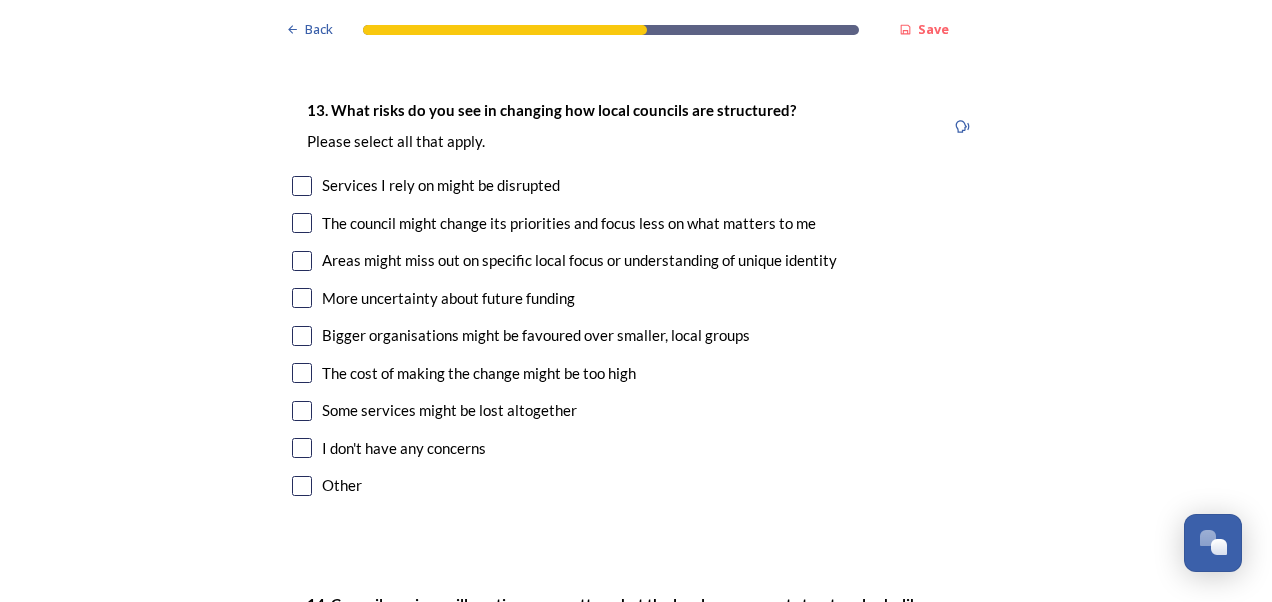 click at bounding box center (302, 186) 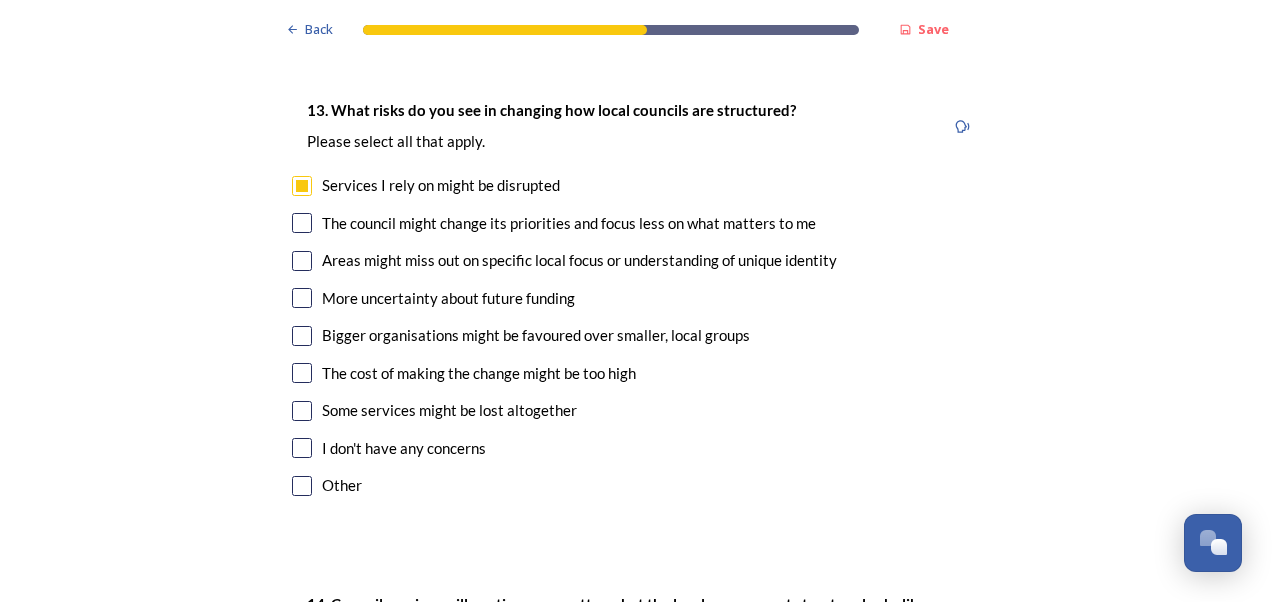 click at bounding box center [302, 223] 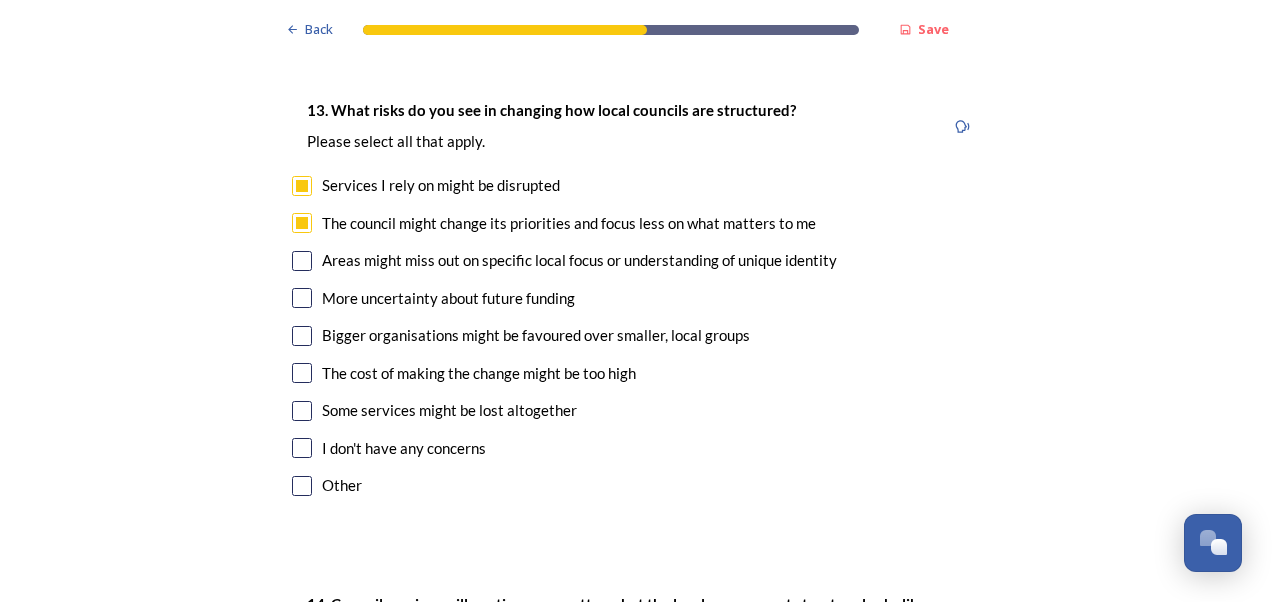 click at bounding box center [302, 261] 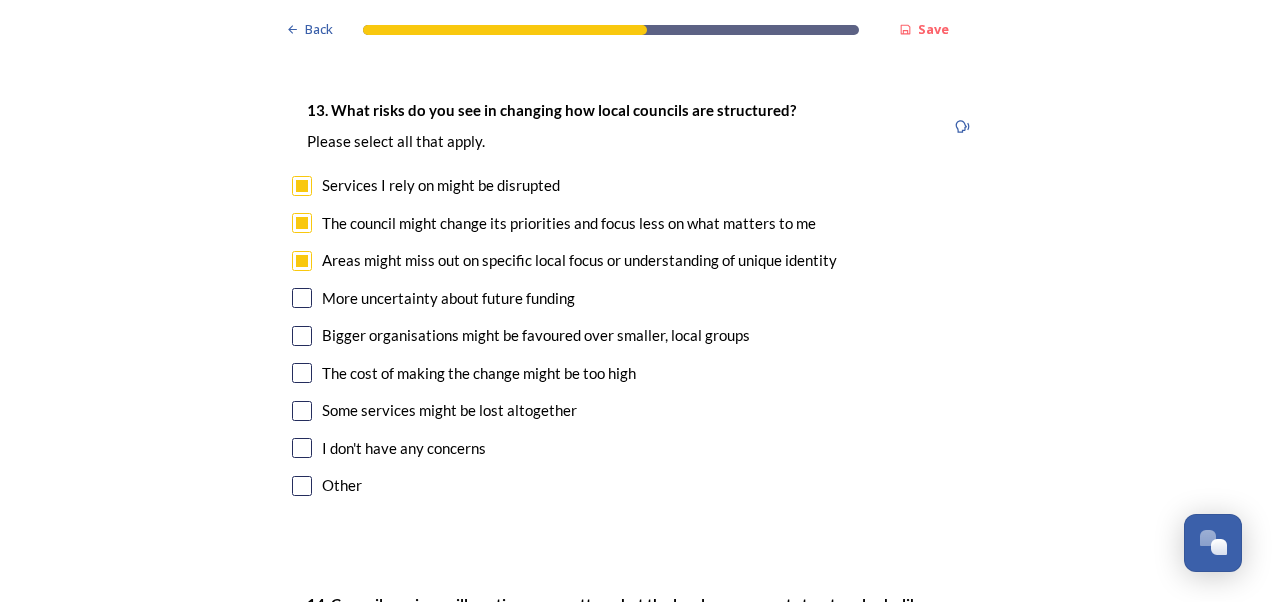 click at bounding box center (302, 298) 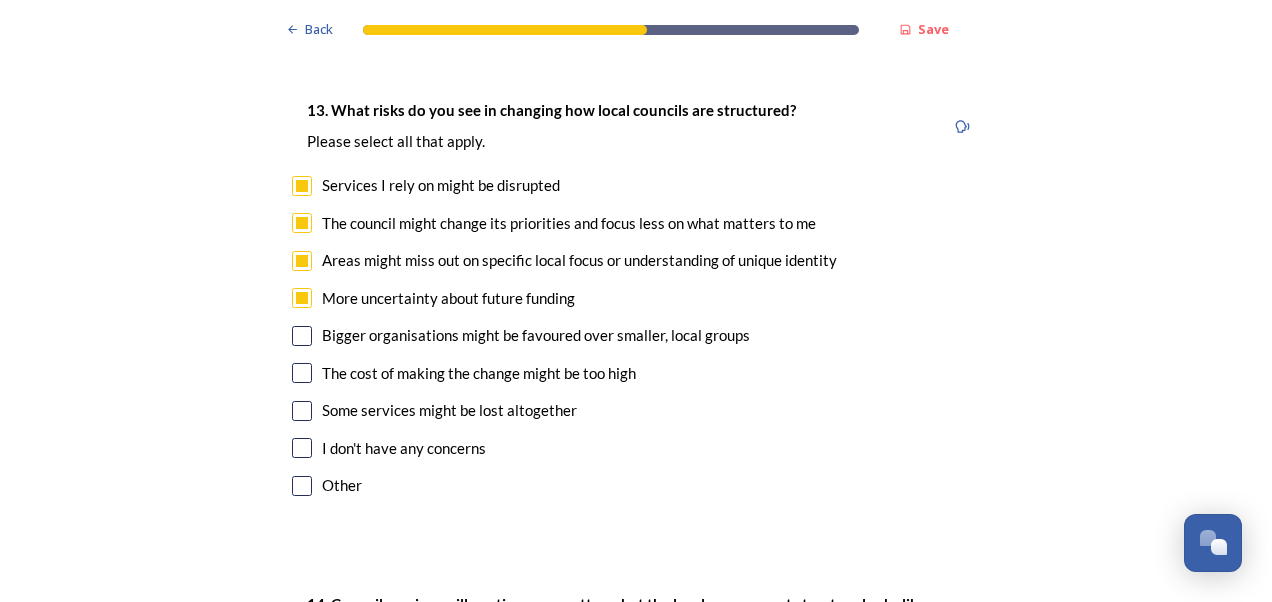click at bounding box center [302, 336] 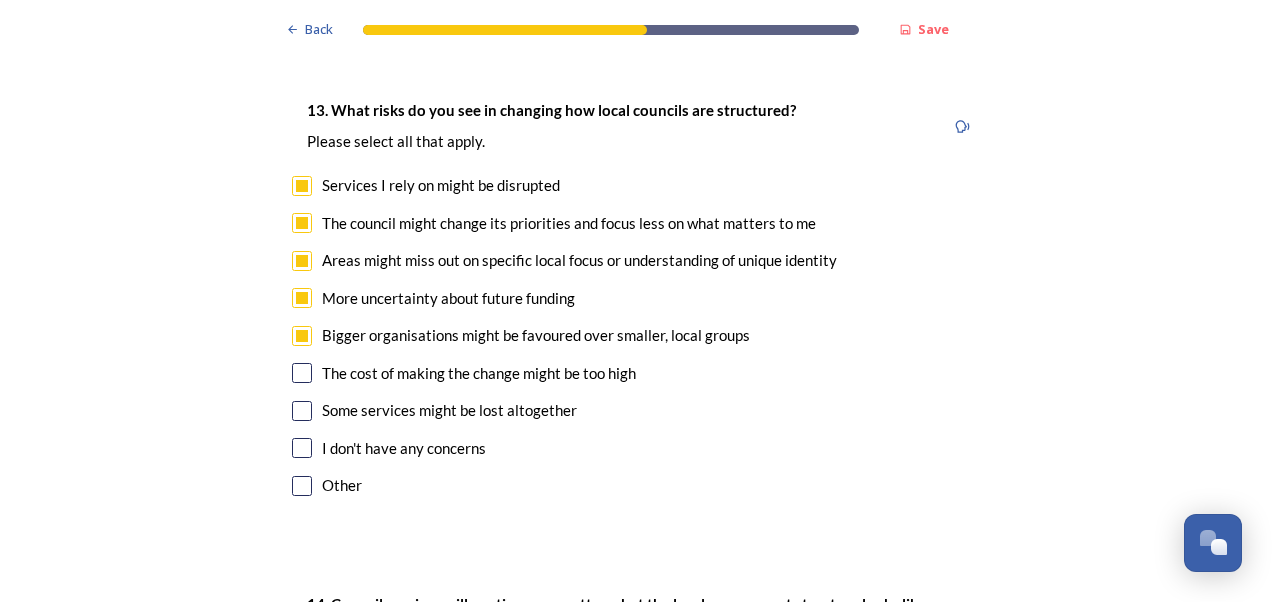 click at bounding box center (302, 373) 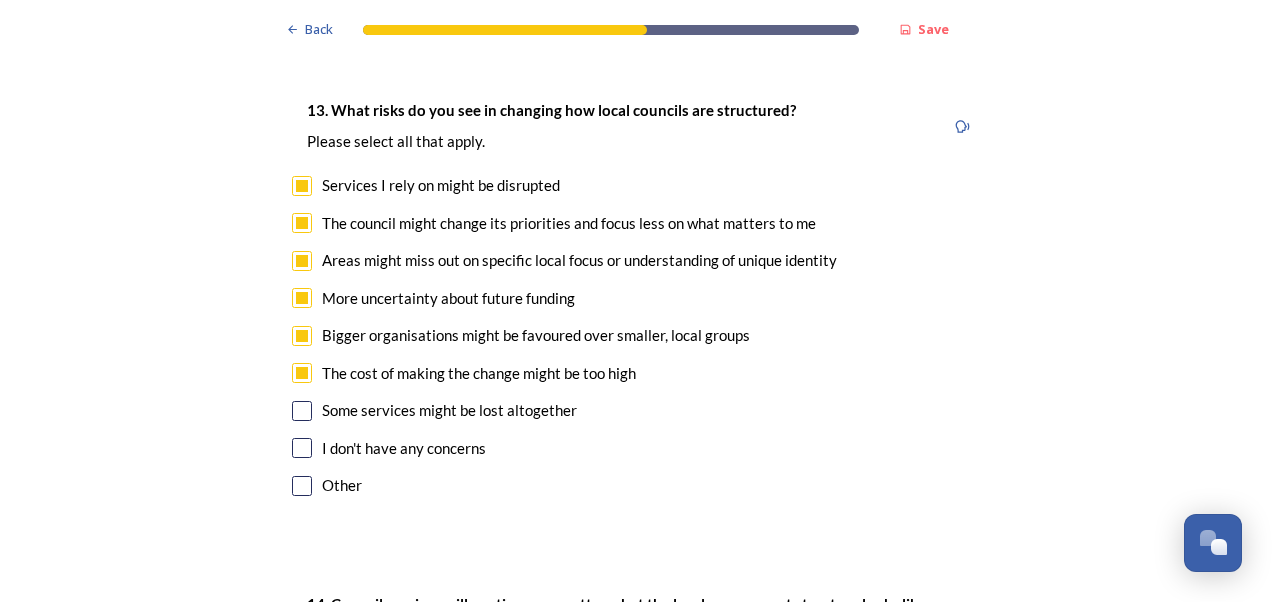 click at bounding box center (302, 411) 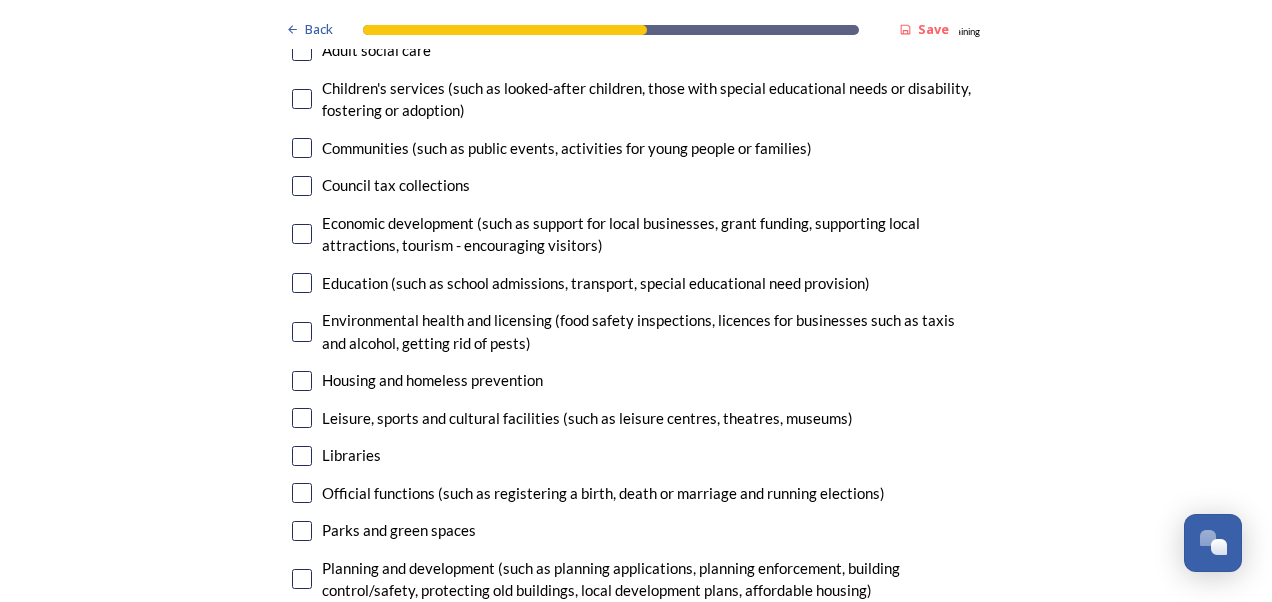 scroll, scrollTop: 4877, scrollLeft: 0, axis: vertical 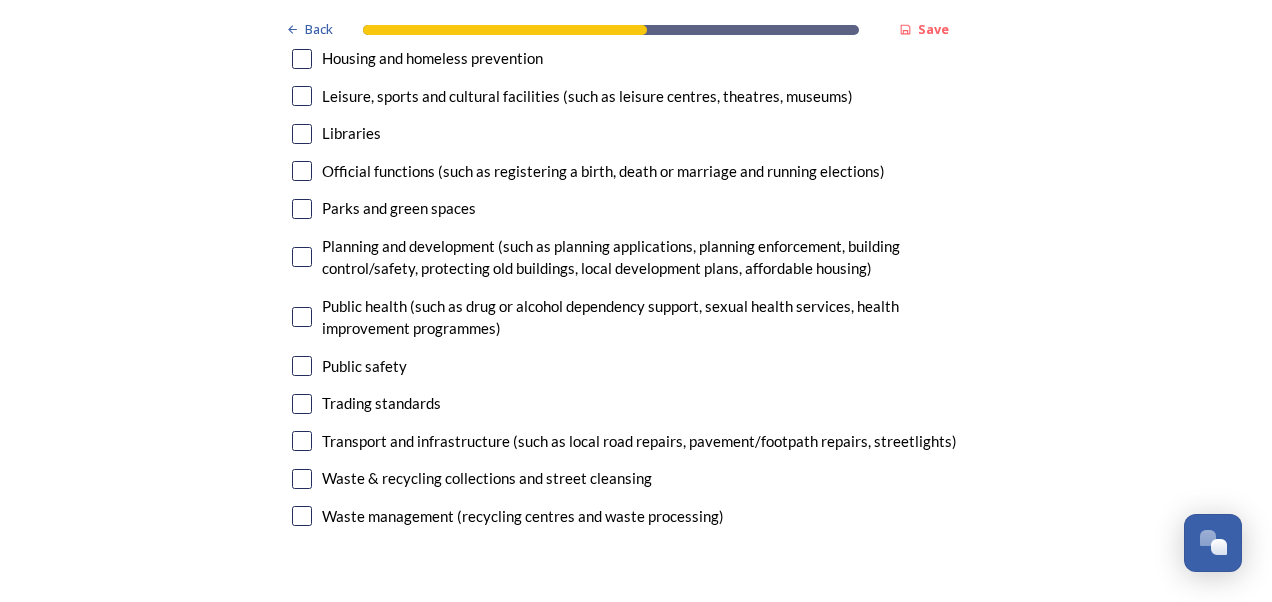 click at bounding box center (302, 516) 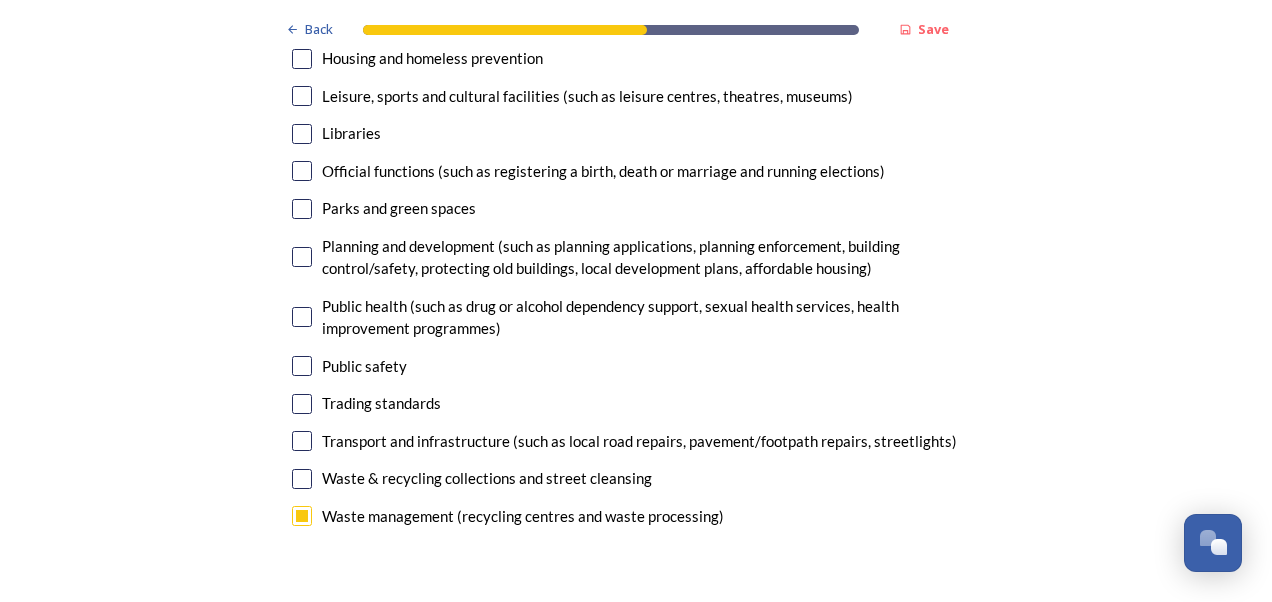 click at bounding box center (302, 96) 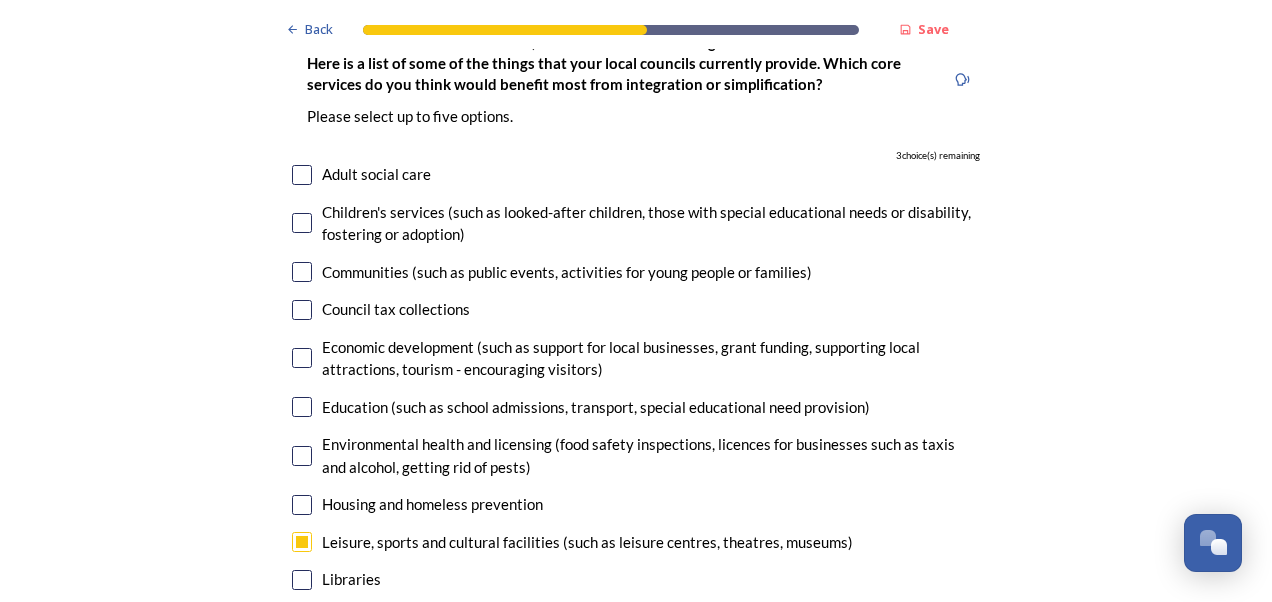 scroll, scrollTop: 4769, scrollLeft: 0, axis: vertical 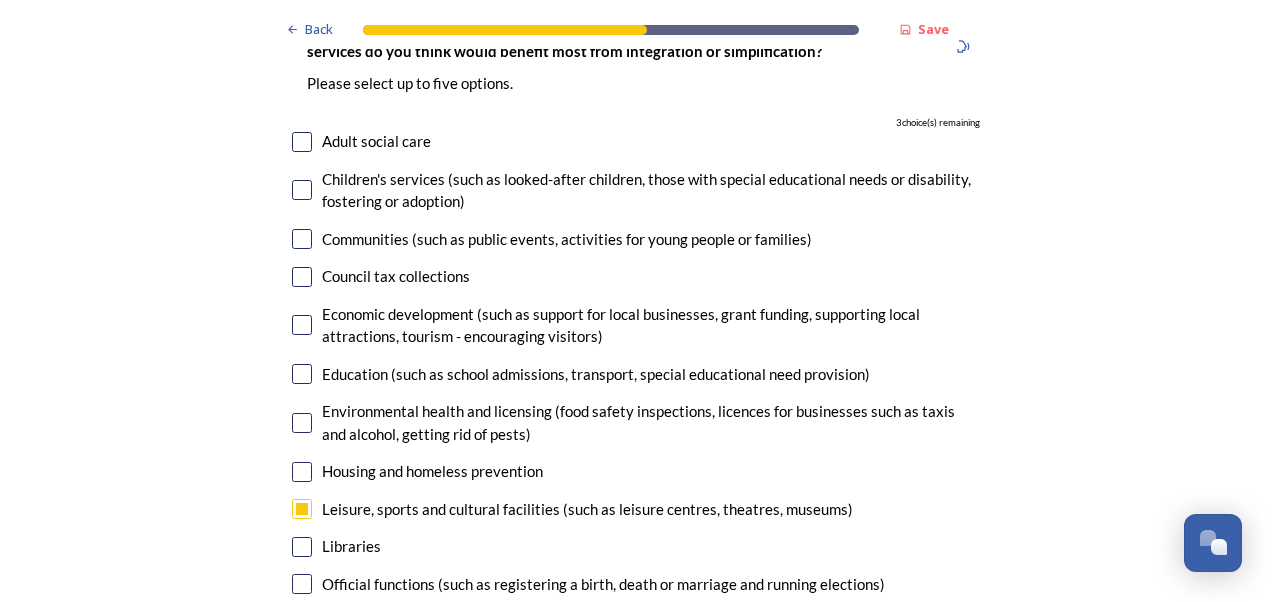 click at bounding box center (302, 277) 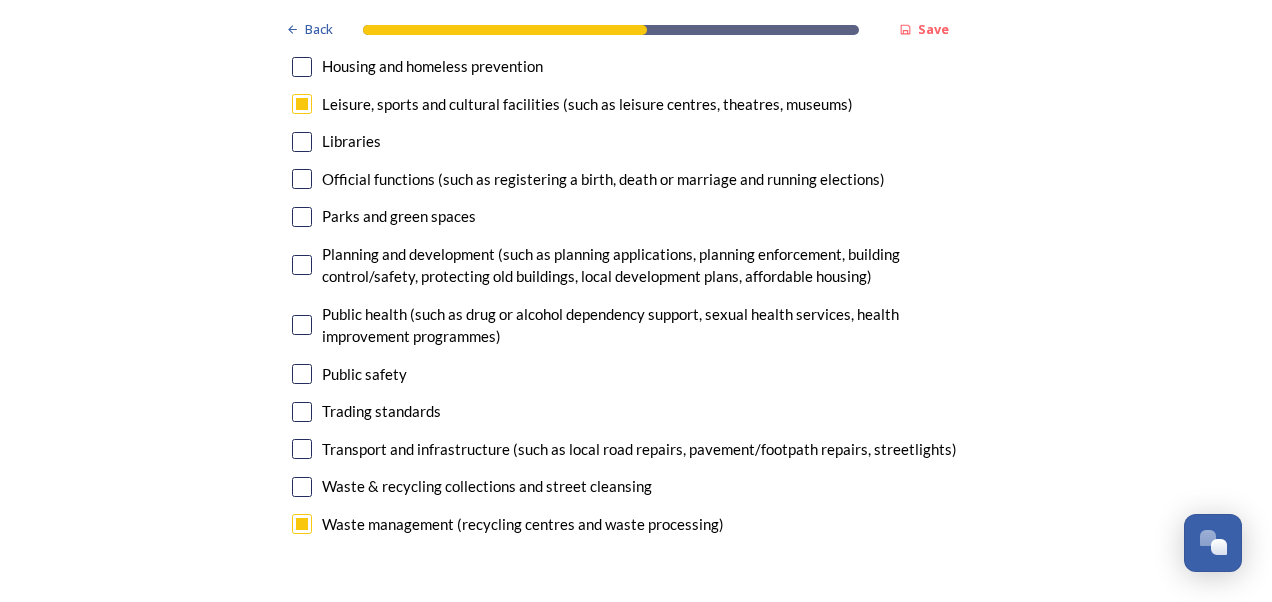 scroll, scrollTop: 5182, scrollLeft: 0, axis: vertical 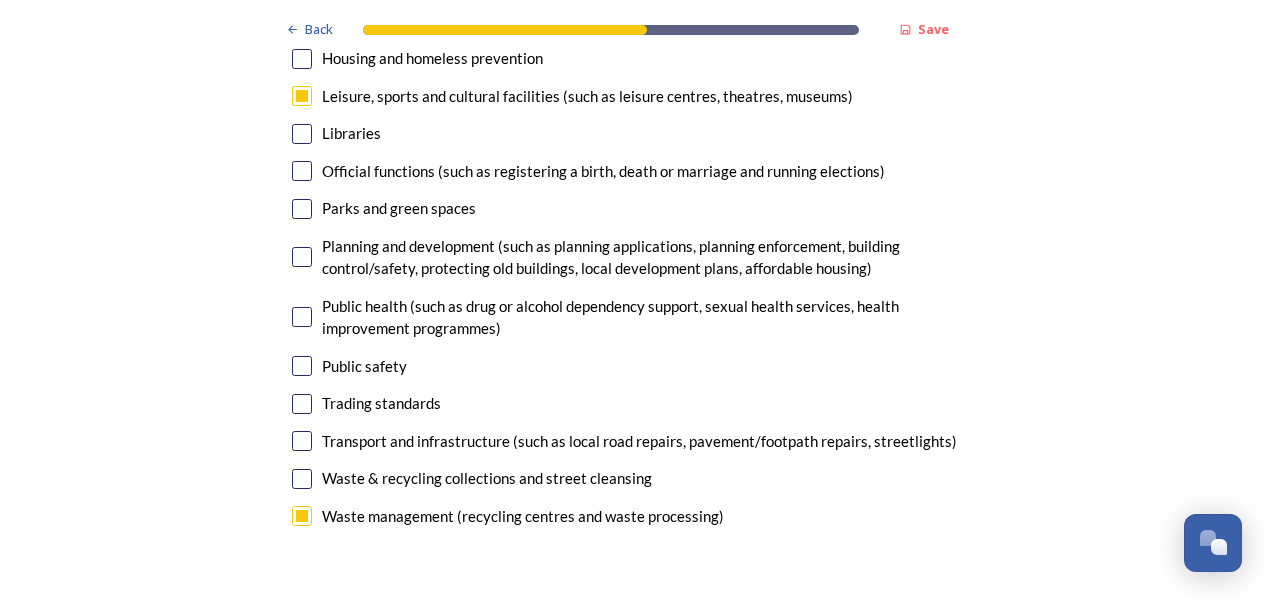 click at bounding box center (302, 366) 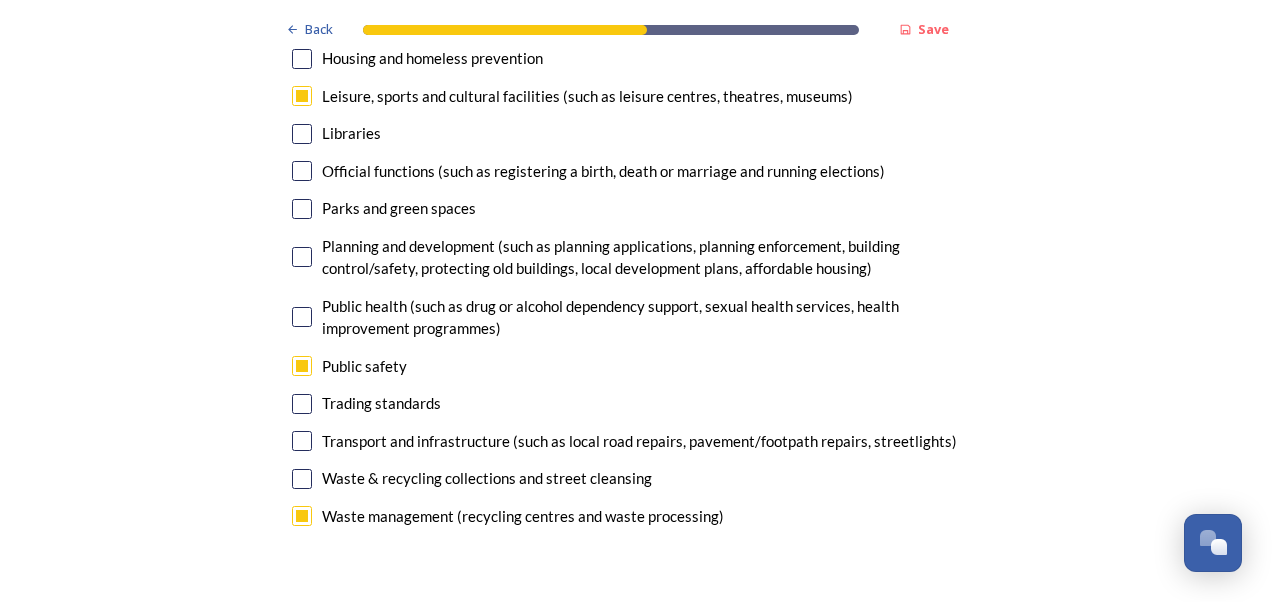 click at bounding box center [302, 404] 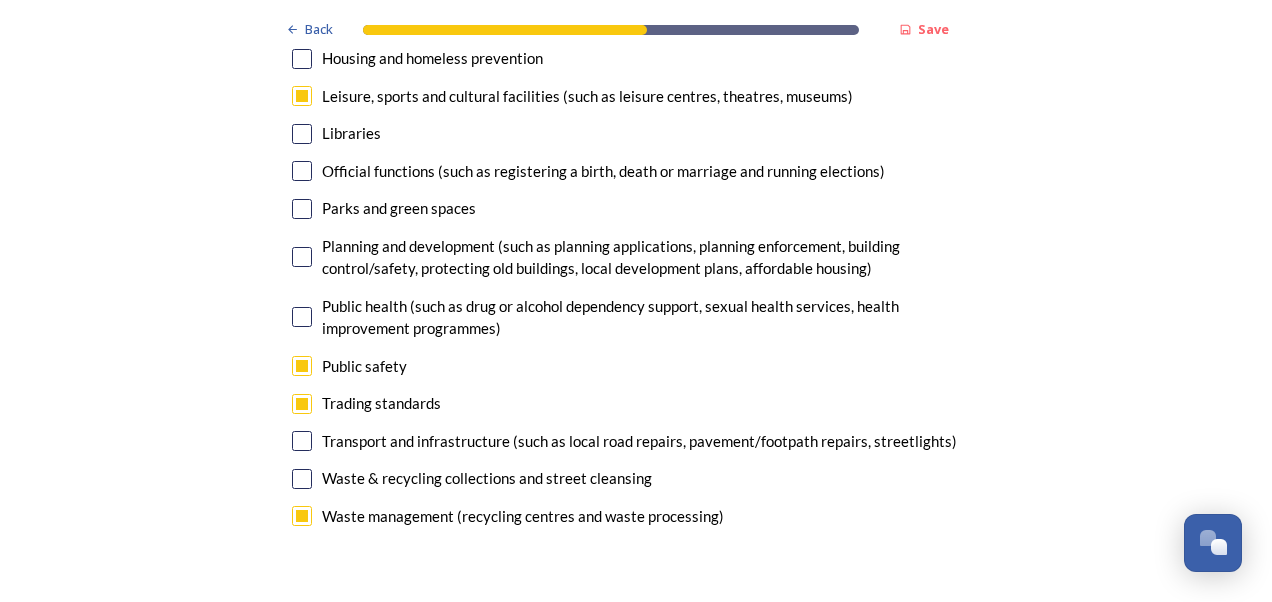 click at bounding box center [302, 441] 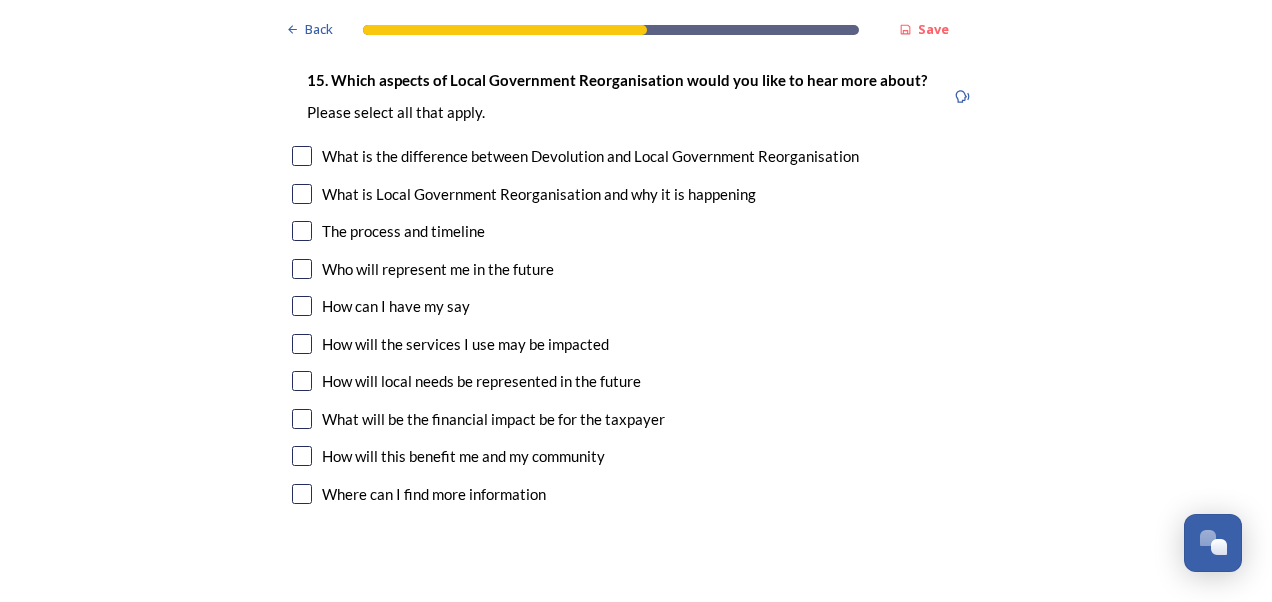 scroll, scrollTop: 5695, scrollLeft: 0, axis: vertical 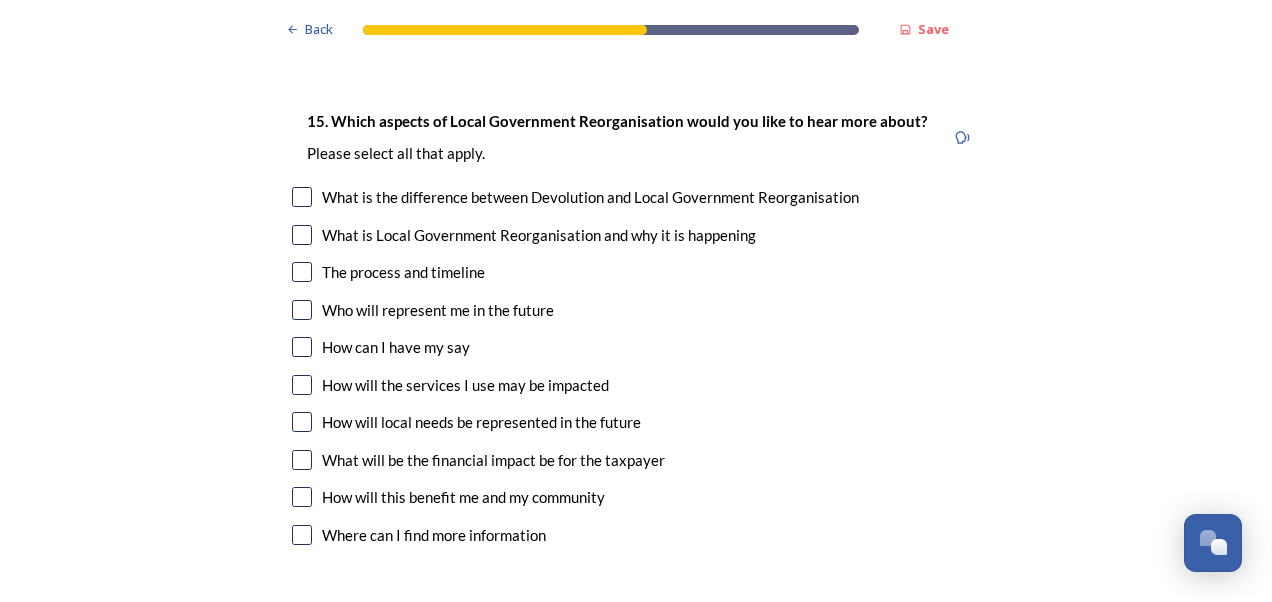 click at bounding box center (302, 197) 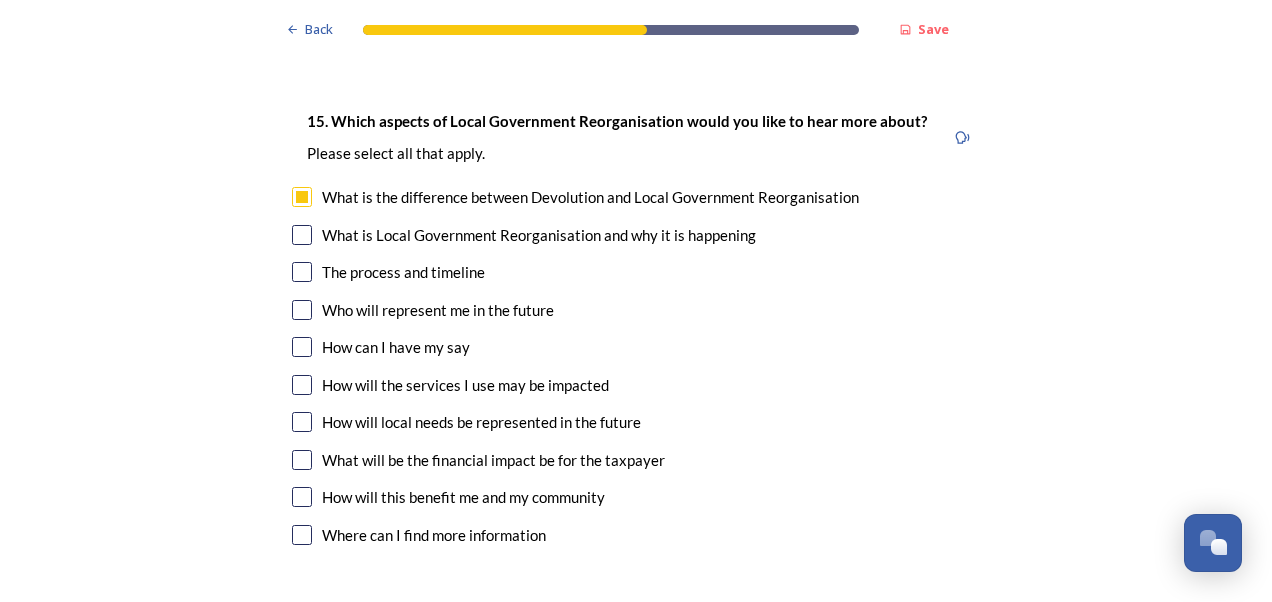click at bounding box center [302, 272] 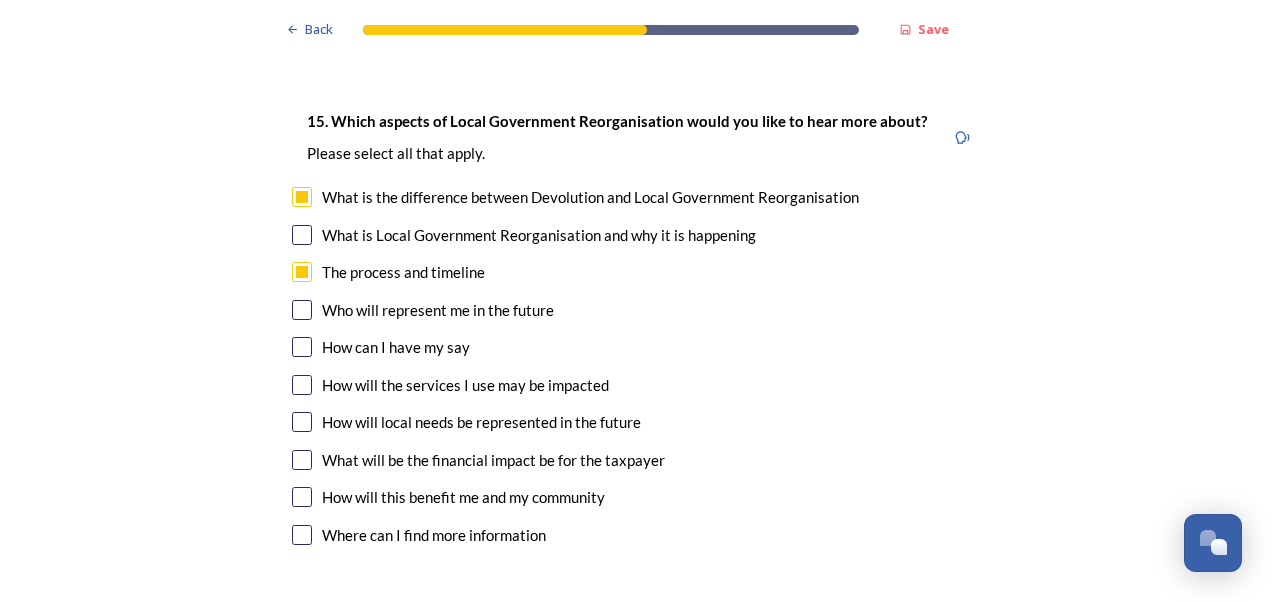 click at bounding box center [302, 235] 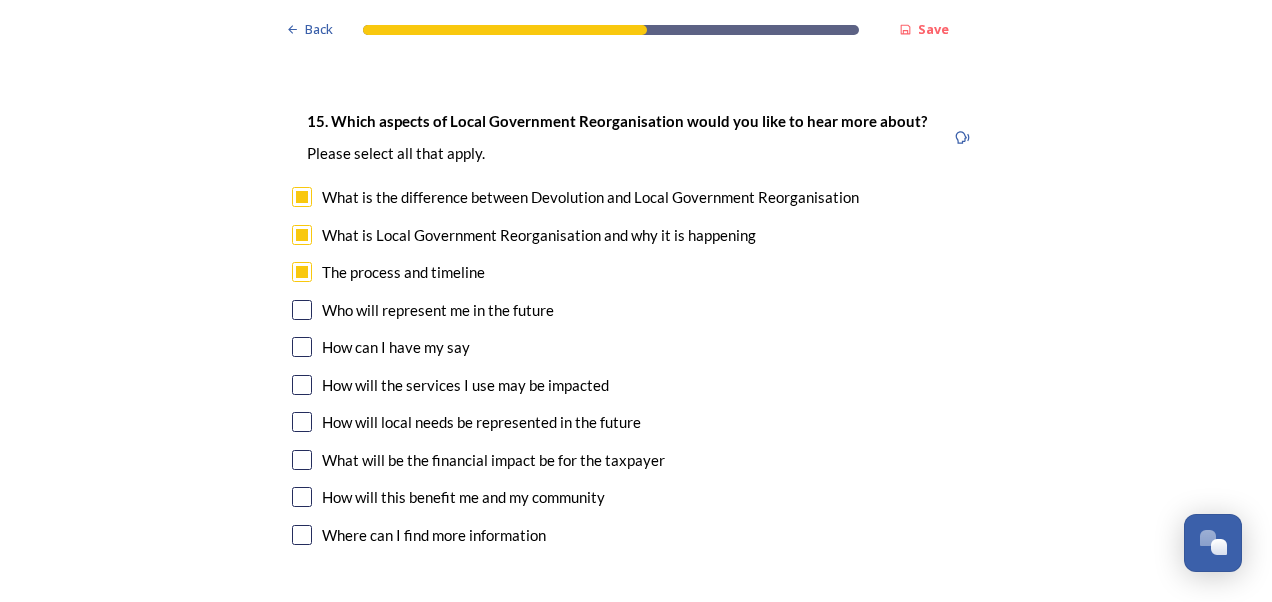 click at bounding box center (302, 347) 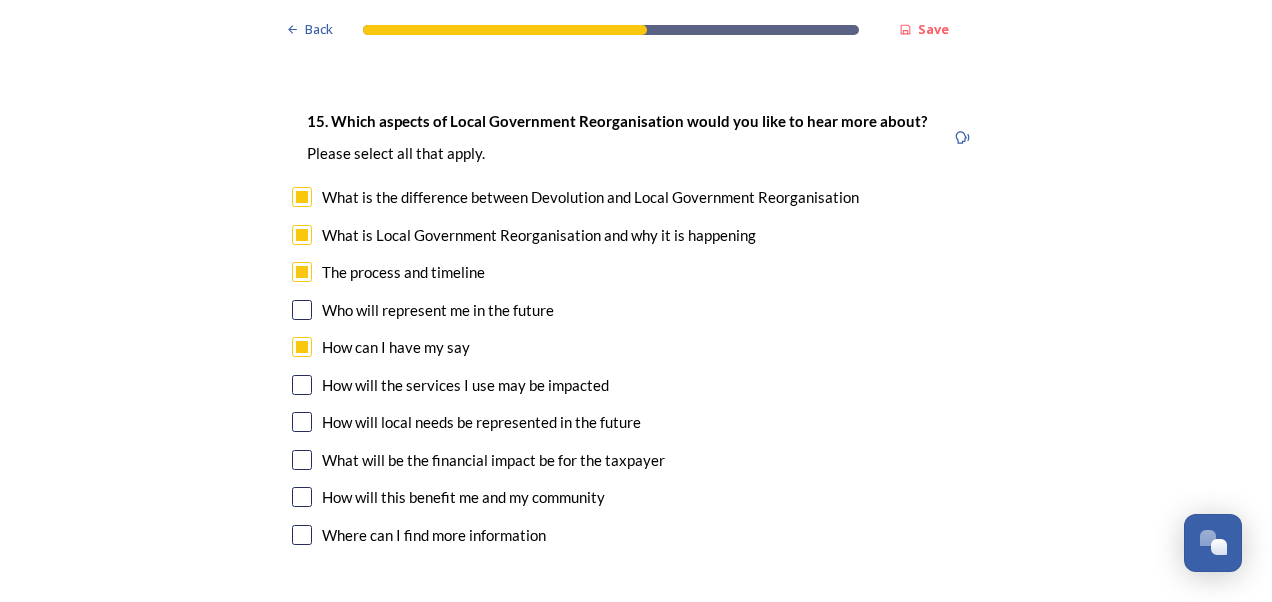 click at bounding box center (302, 310) 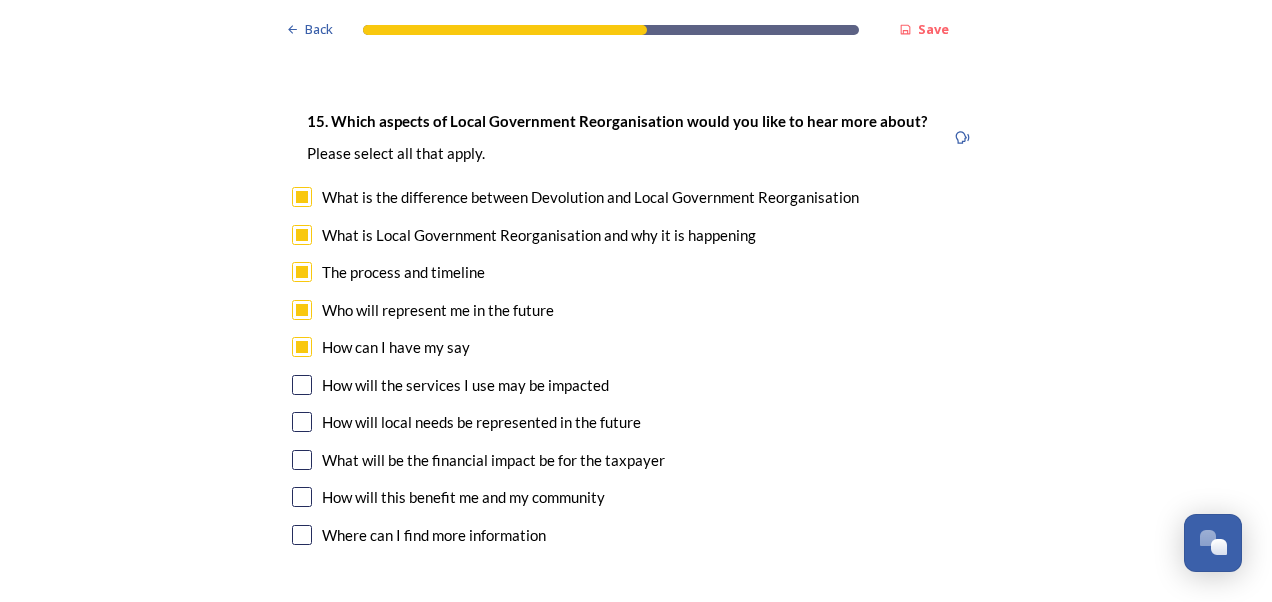 click at bounding box center [302, 385] 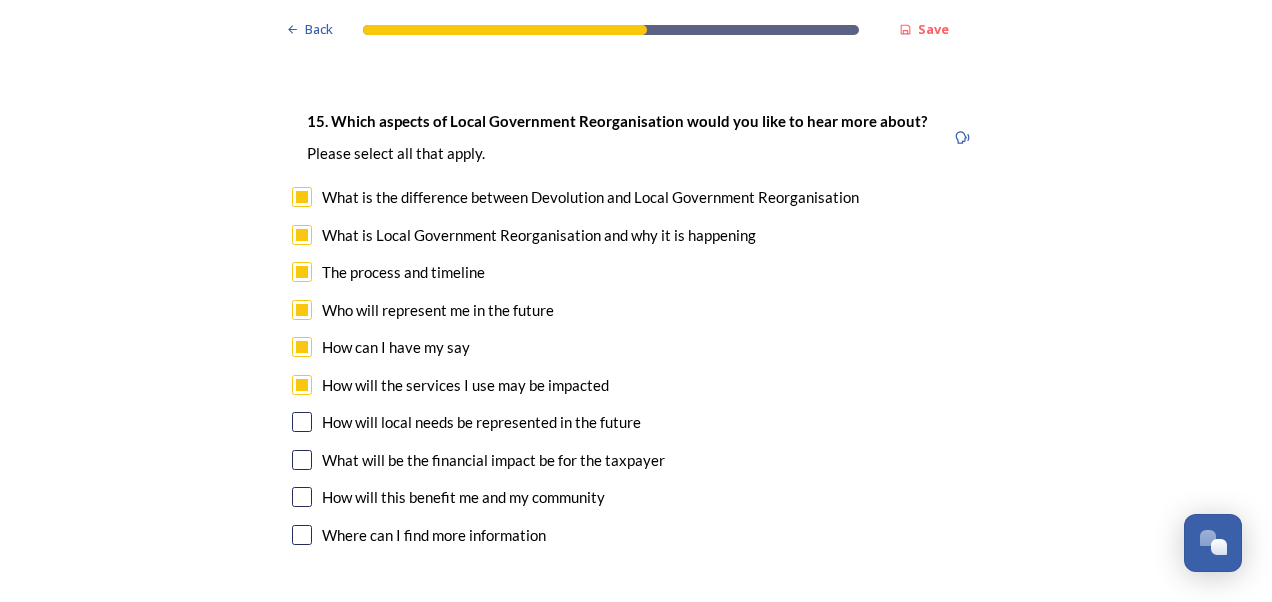 click at bounding box center (302, 422) 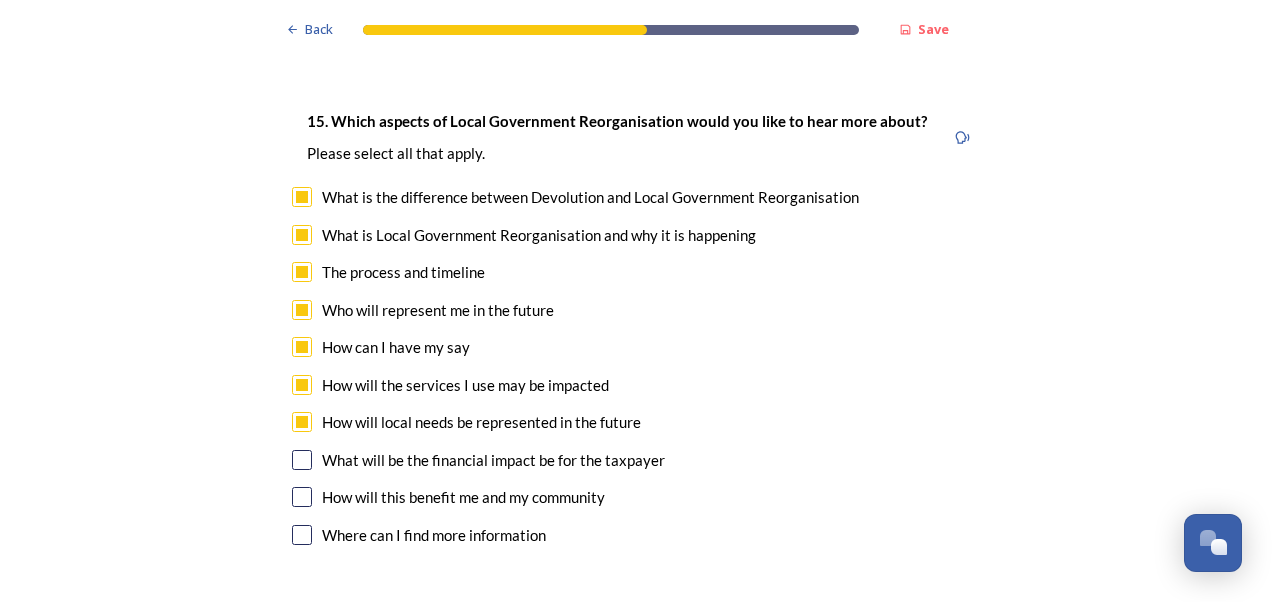 click at bounding box center (302, 460) 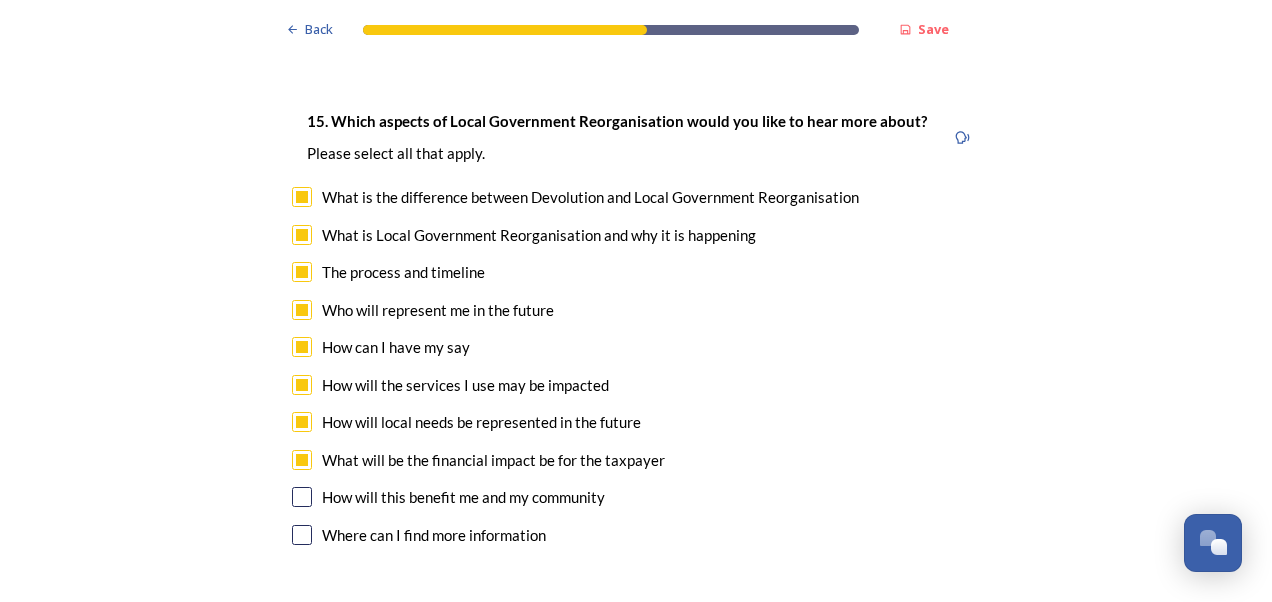 click at bounding box center [302, 497] 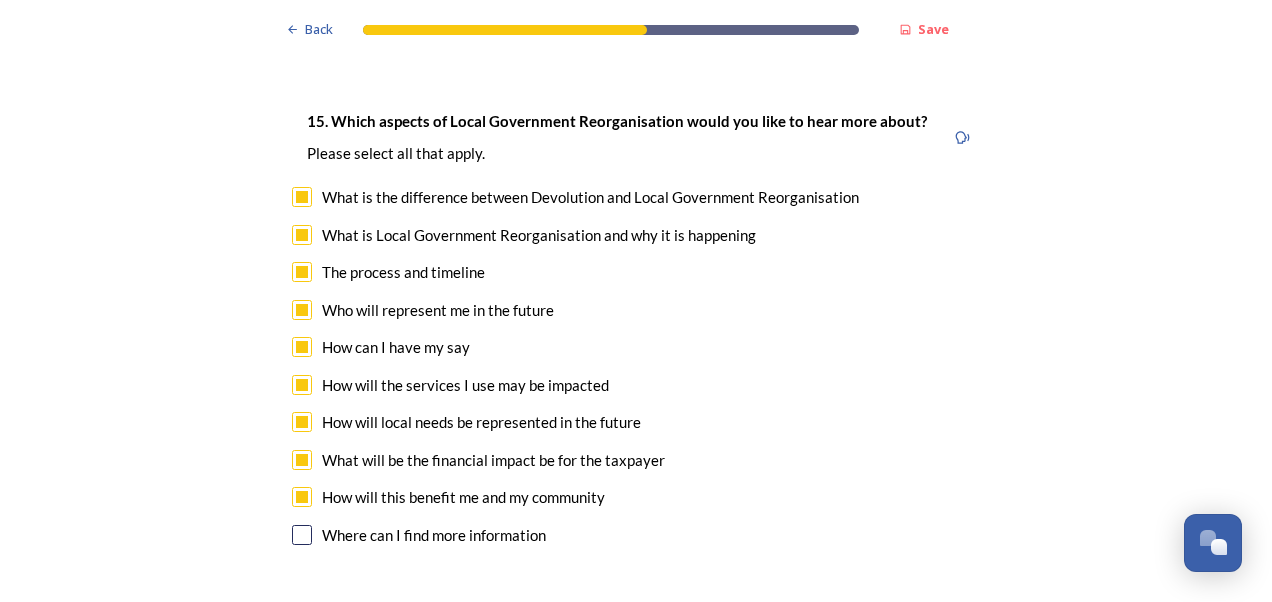 click at bounding box center (302, 535) 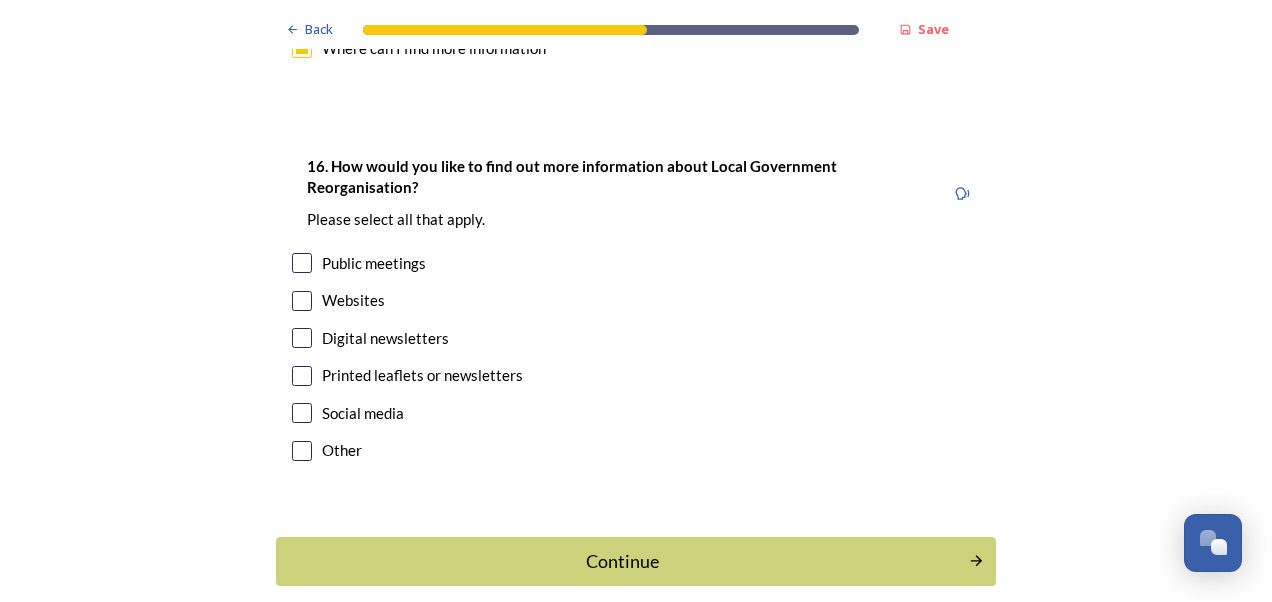 scroll, scrollTop: 6165, scrollLeft: 0, axis: vertical 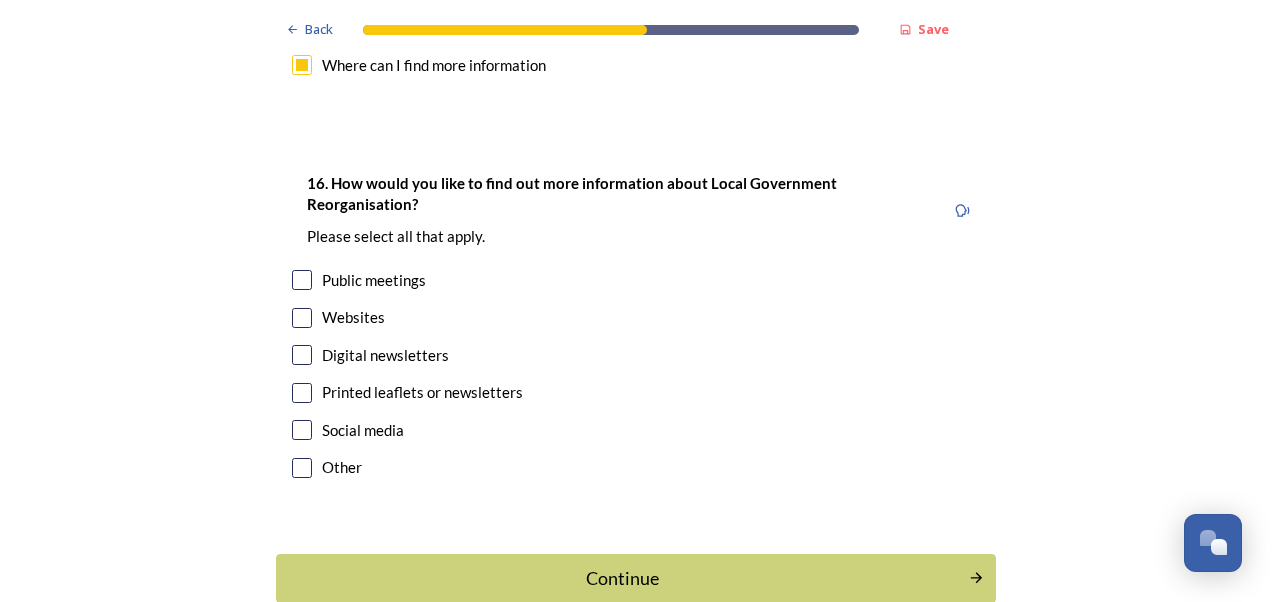 click at bounding box center [302, 318] 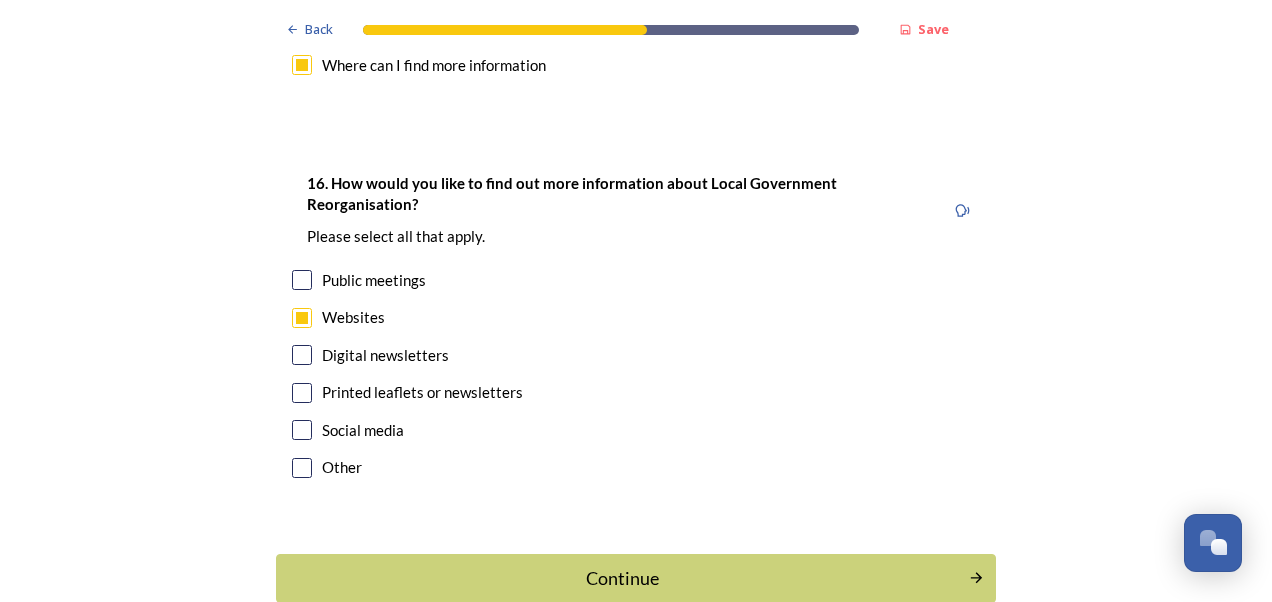 click at bounding box center [302, 355] 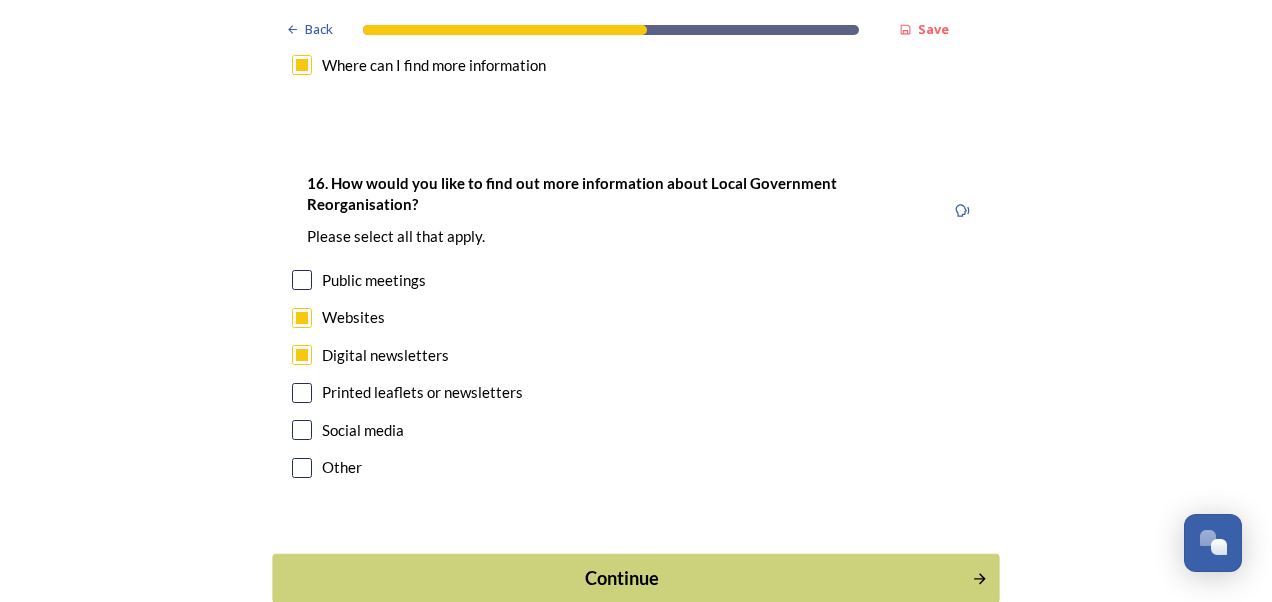 click on "Continue" at bounding box center [622, 578] 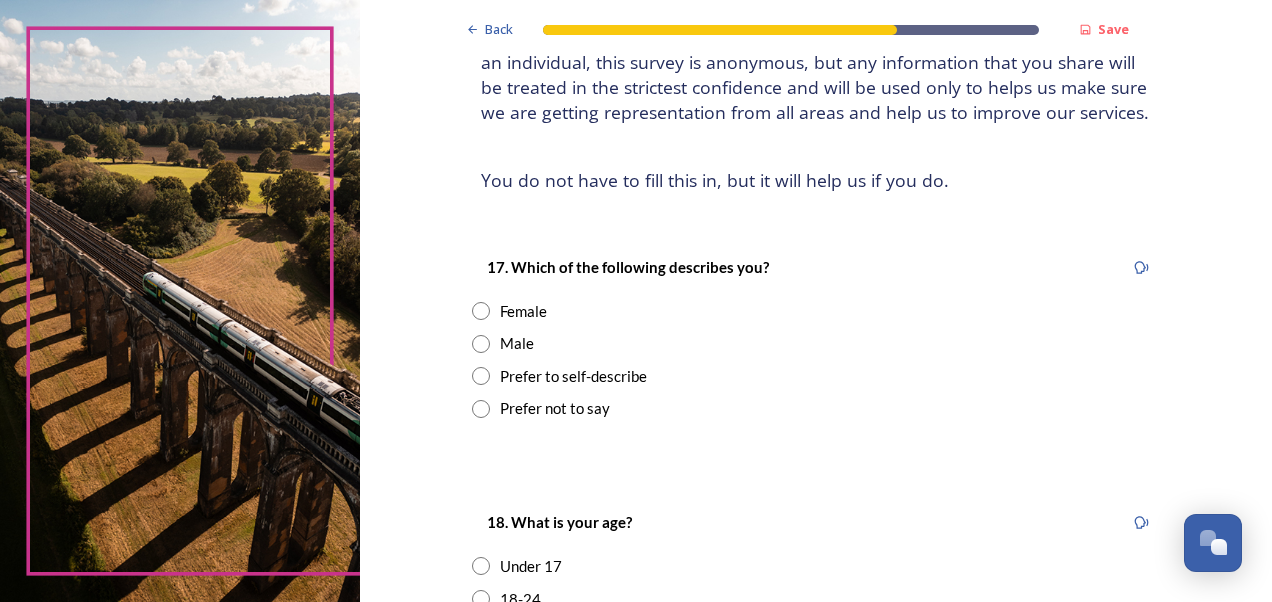scroll, scrollTop: 195, scrollLeft: 0, axis: vertical 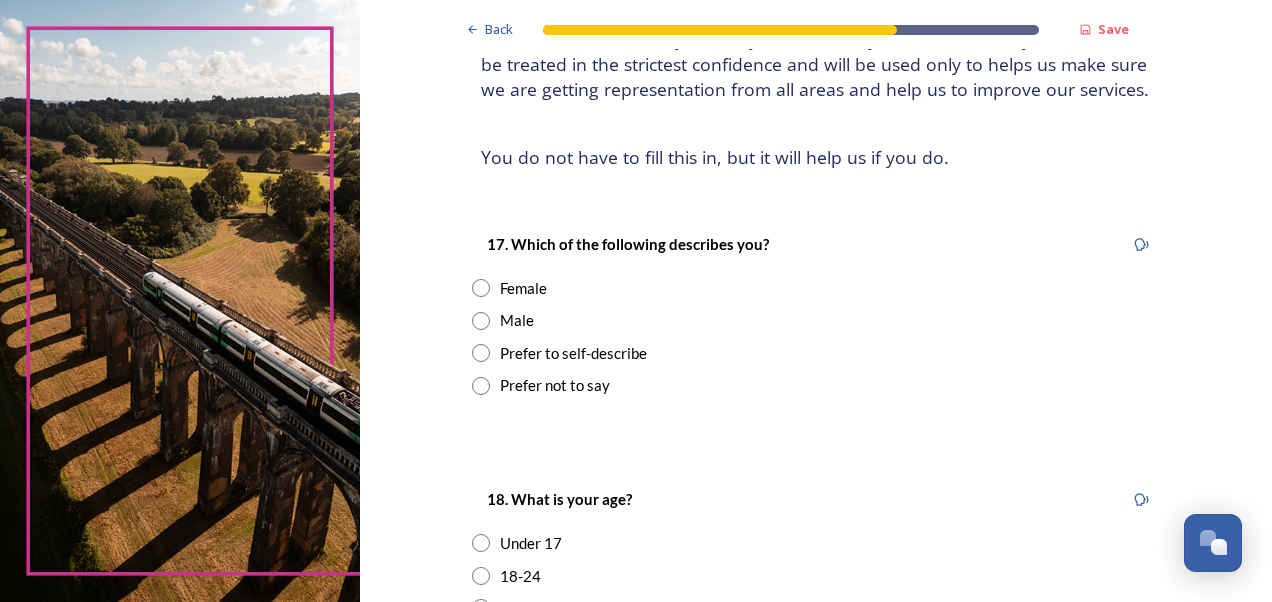 click at bounding box center [481, 321] 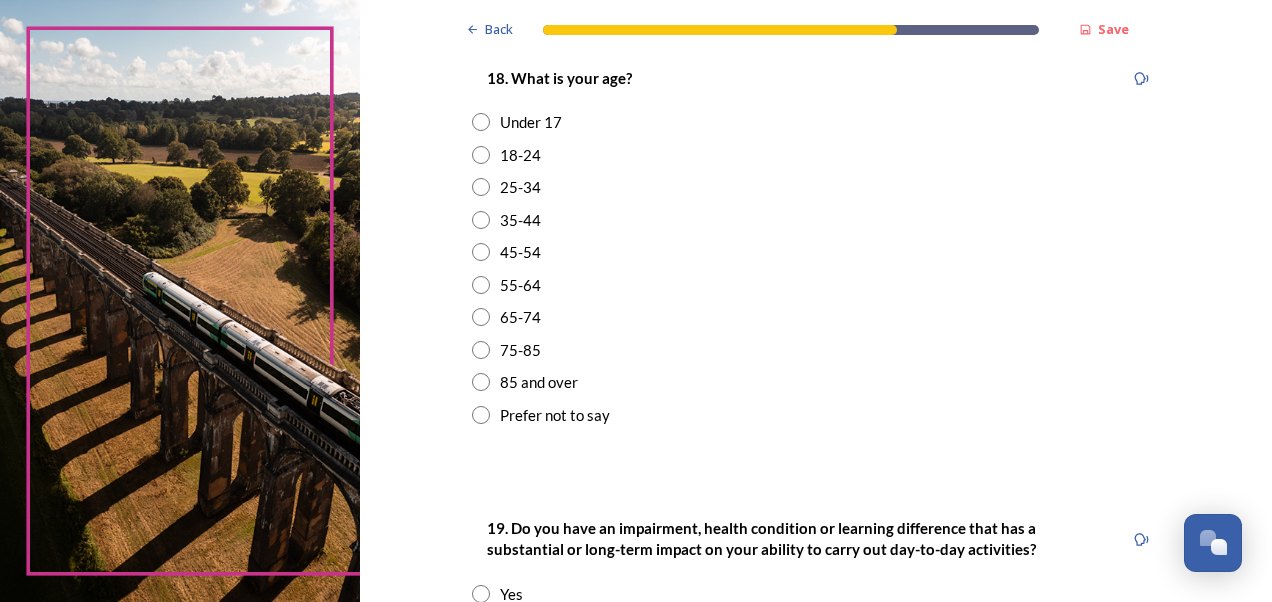 scroll, scrollTop: 634, scrollLeft: 0, axis: vertical 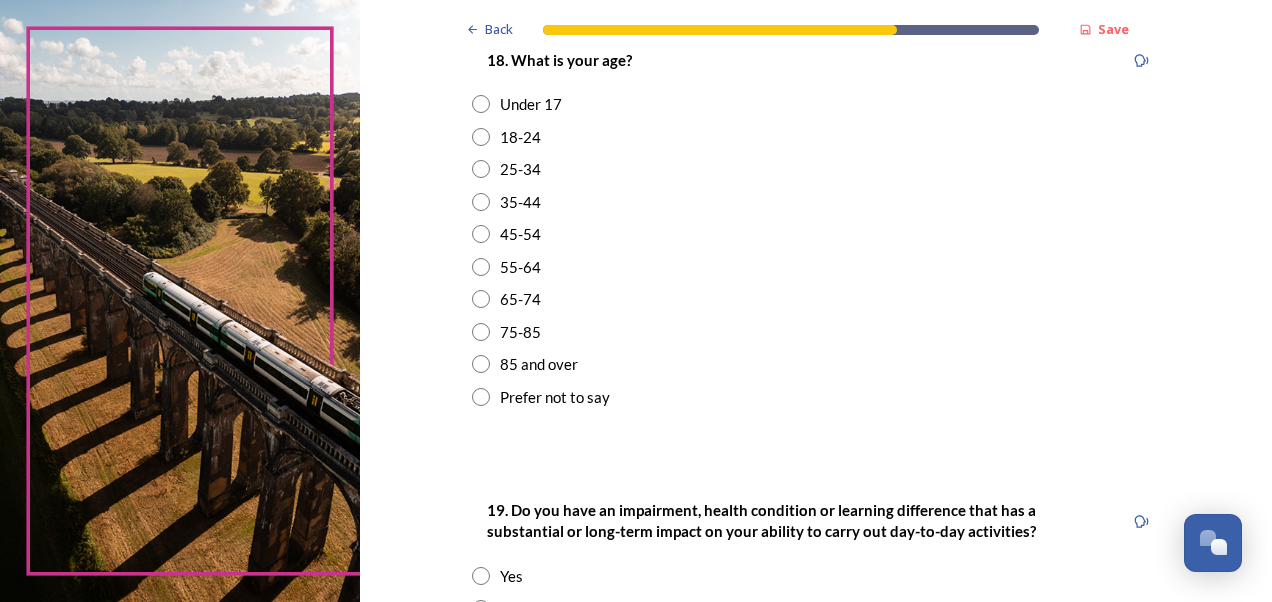 click at bounding box center [481, 234] 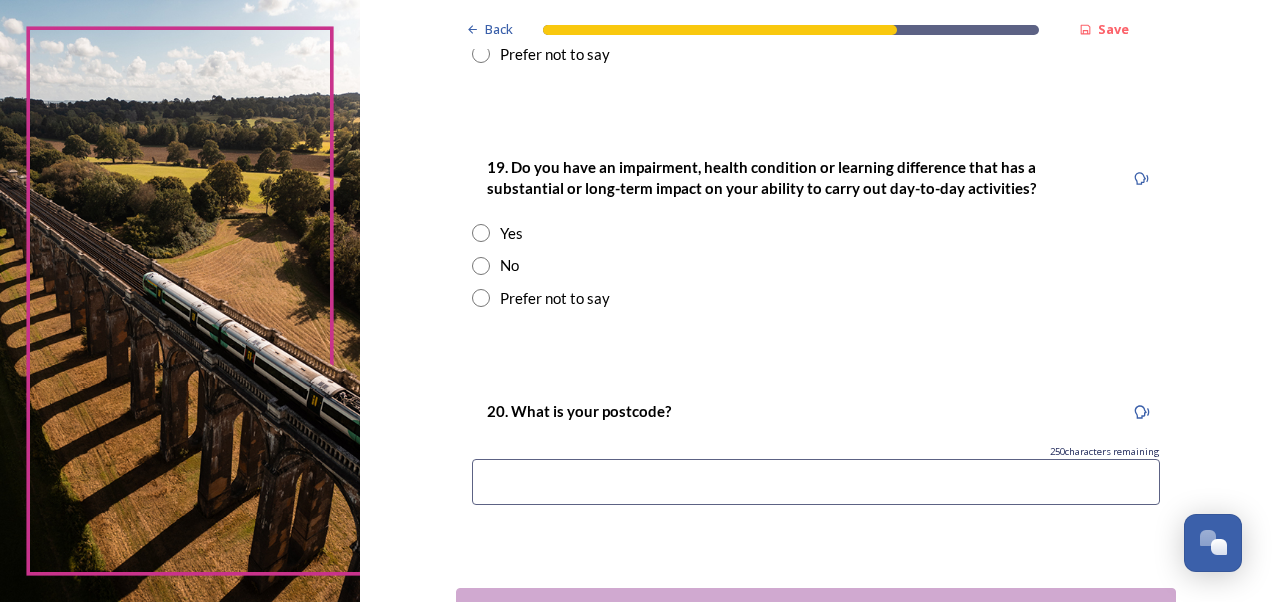 scroll, scrollTop: 981, scrollLeft: 0, axis: vertical 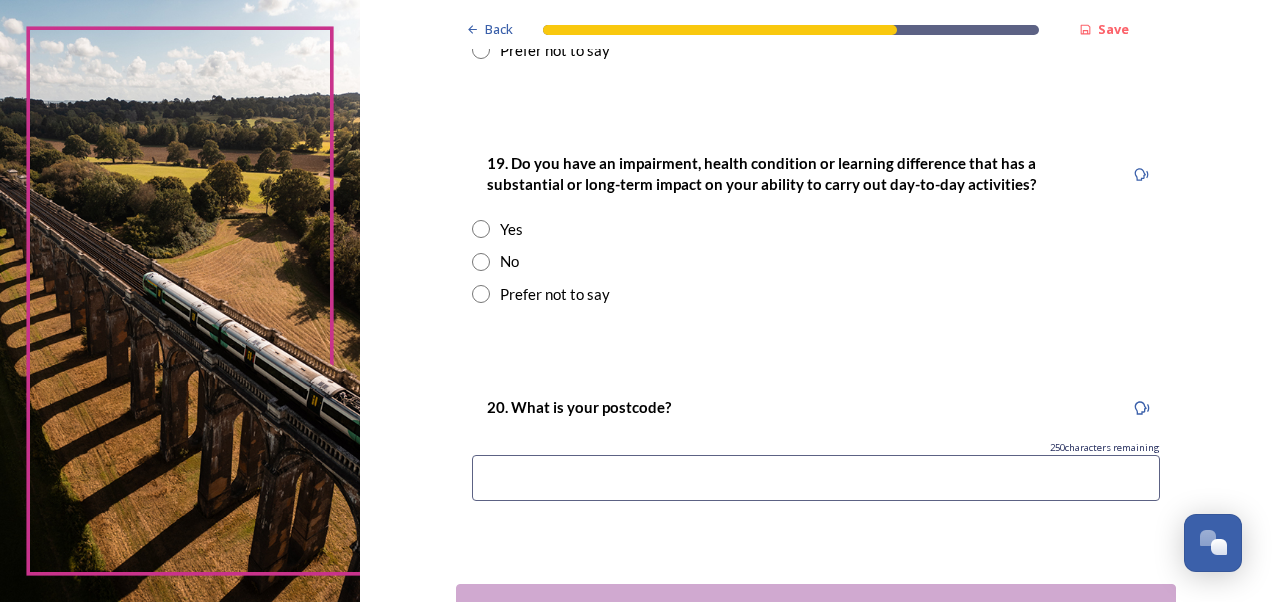 click at bounding box center (481, 262) 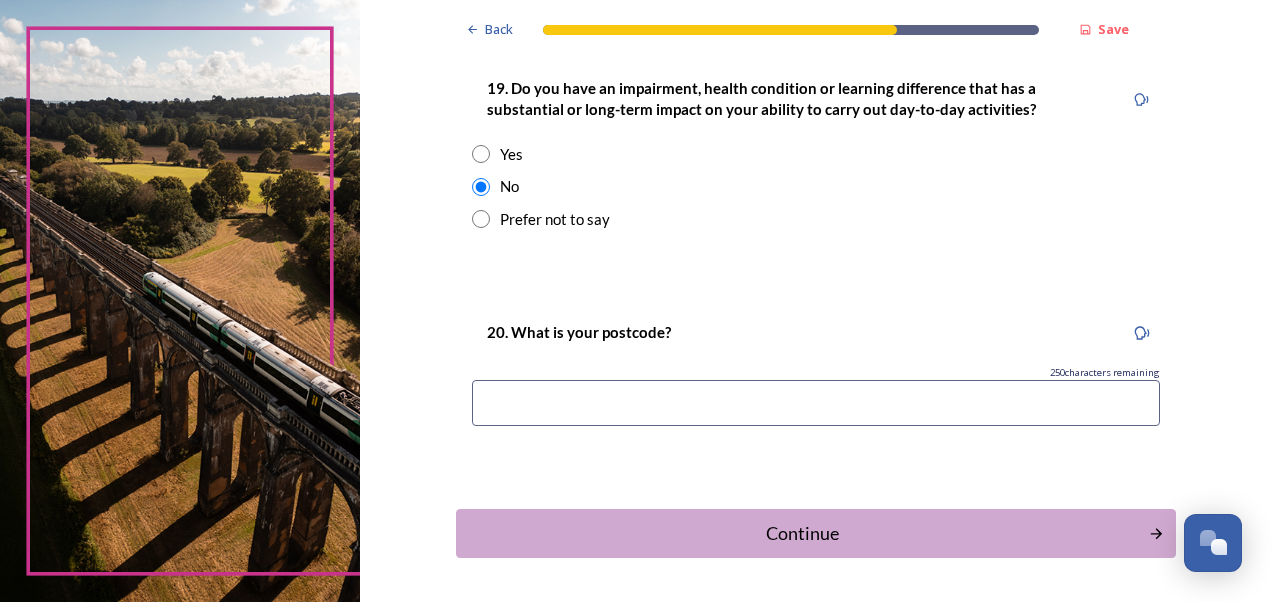 scroll, scrollTop: 1126, scrollLeft: 0, axis: vertical 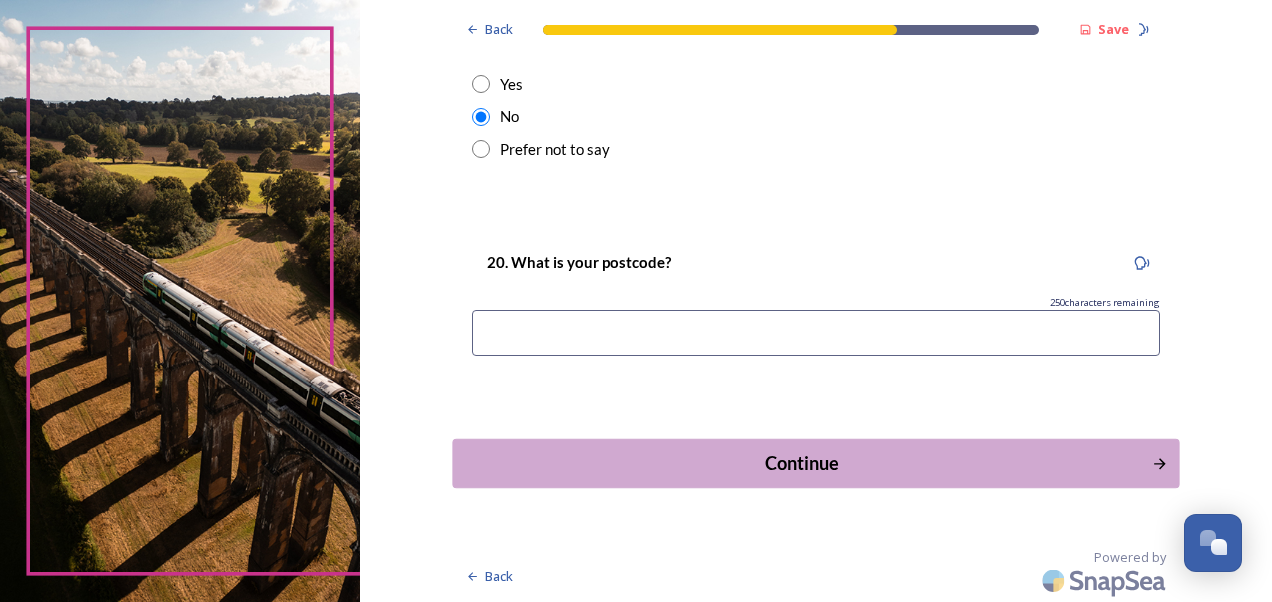 click on "Continue" at bounding box center [801, 463] 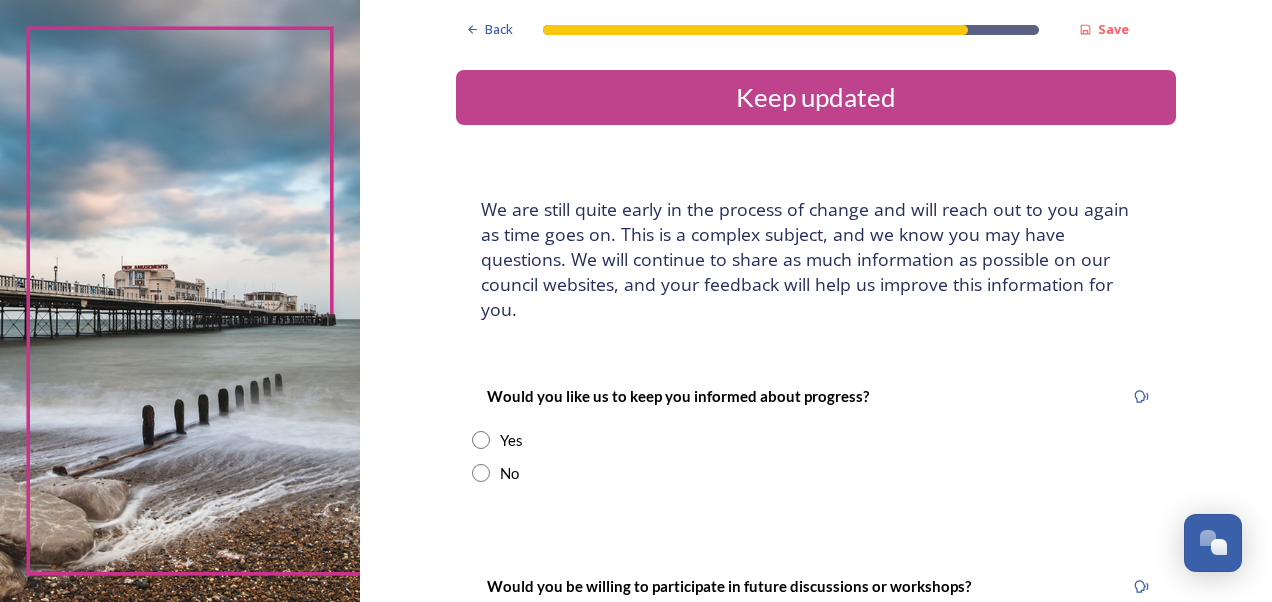 click at bounding box center [481, 473] 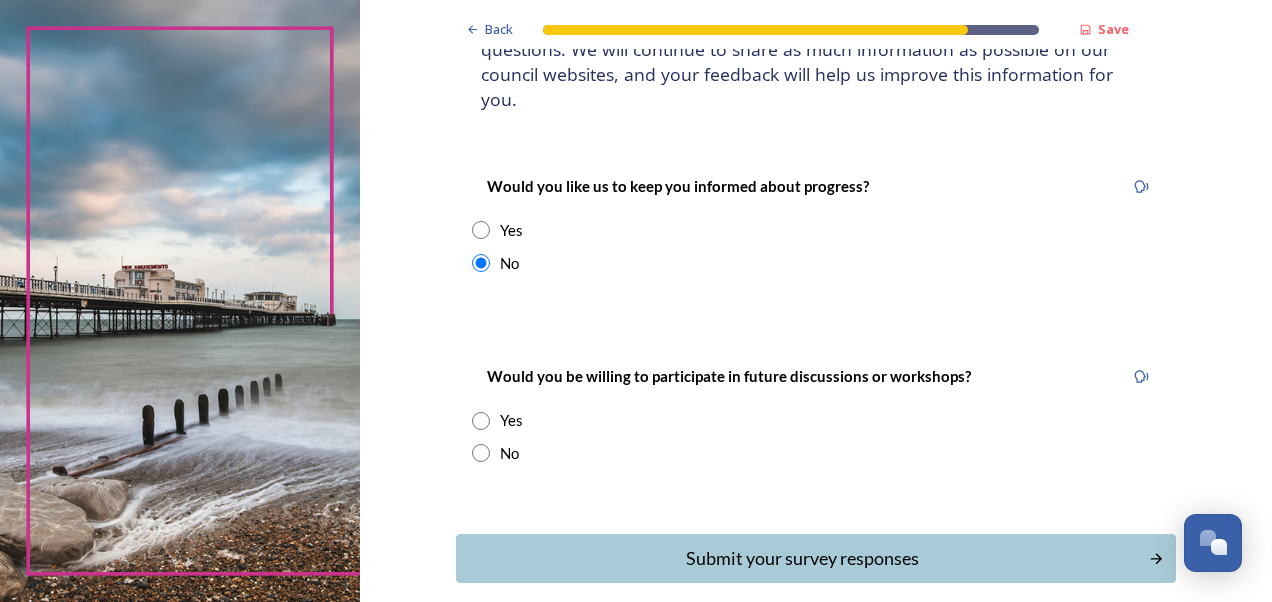 scroll, scrollTop: 282, scrollLeft: 0, axis: vertical 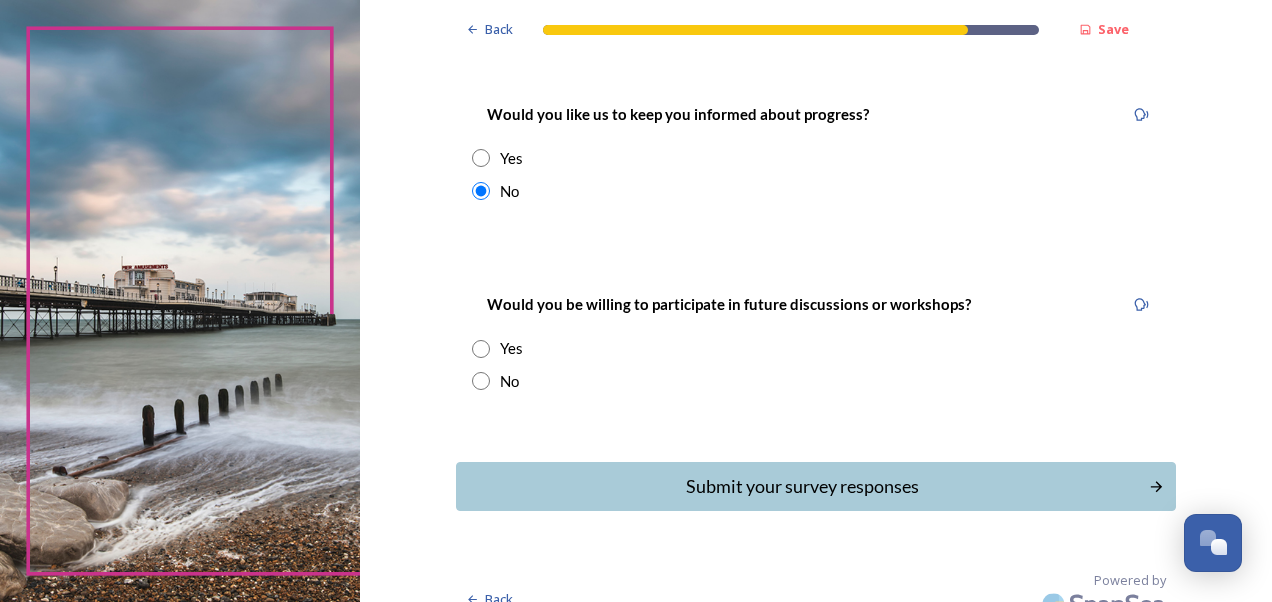 click at bounding box center [481, 381] 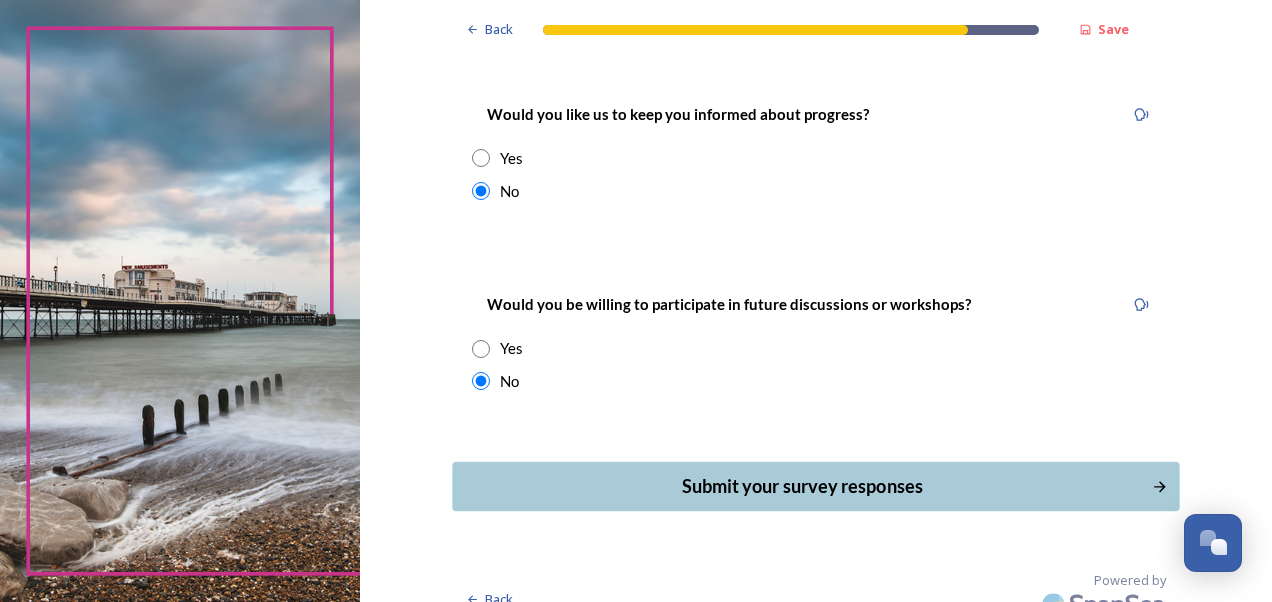 click on "Submit your survey responses" at bounding box center (801, 486) 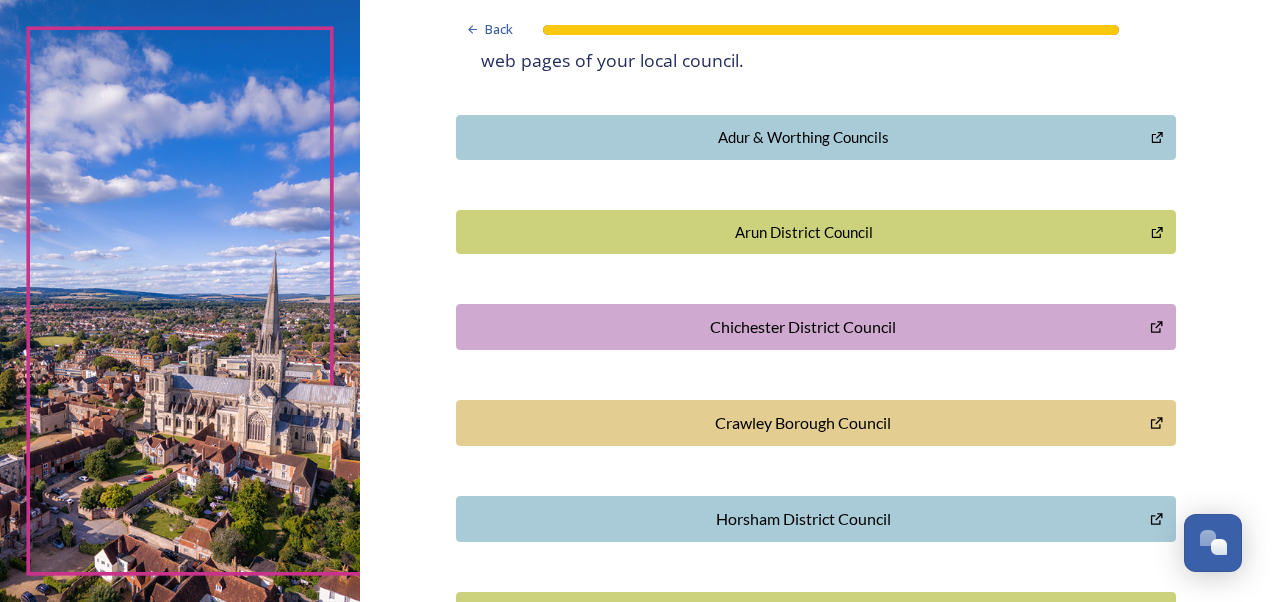 scroll, scrollTop: 440, scrollLeft: 0, axis: vertical 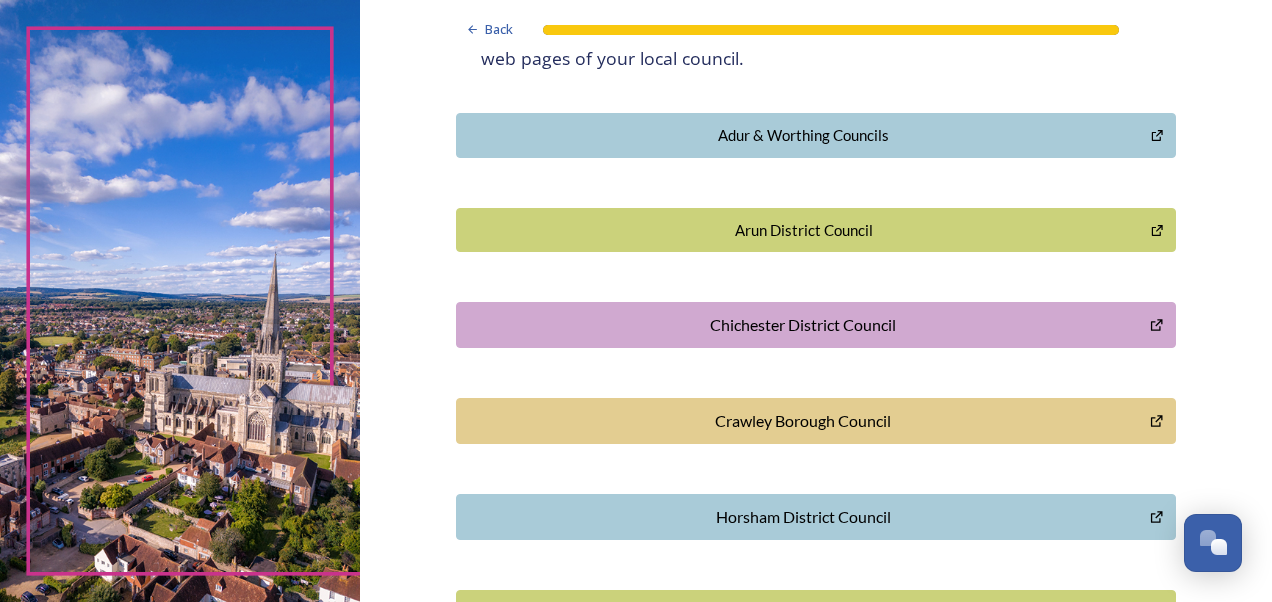click on "Arun District Council" at bounding box center [804, 230] 